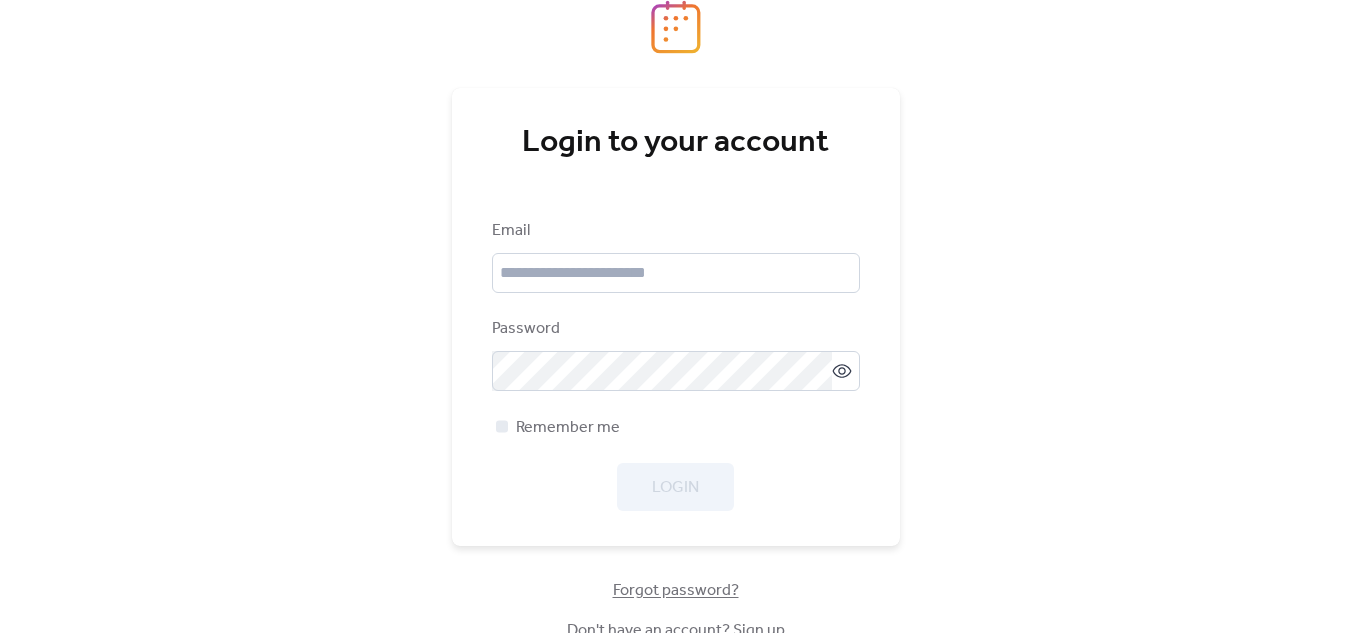 scroll, scrollTop: 0, scrollLeft: 0, axis: both 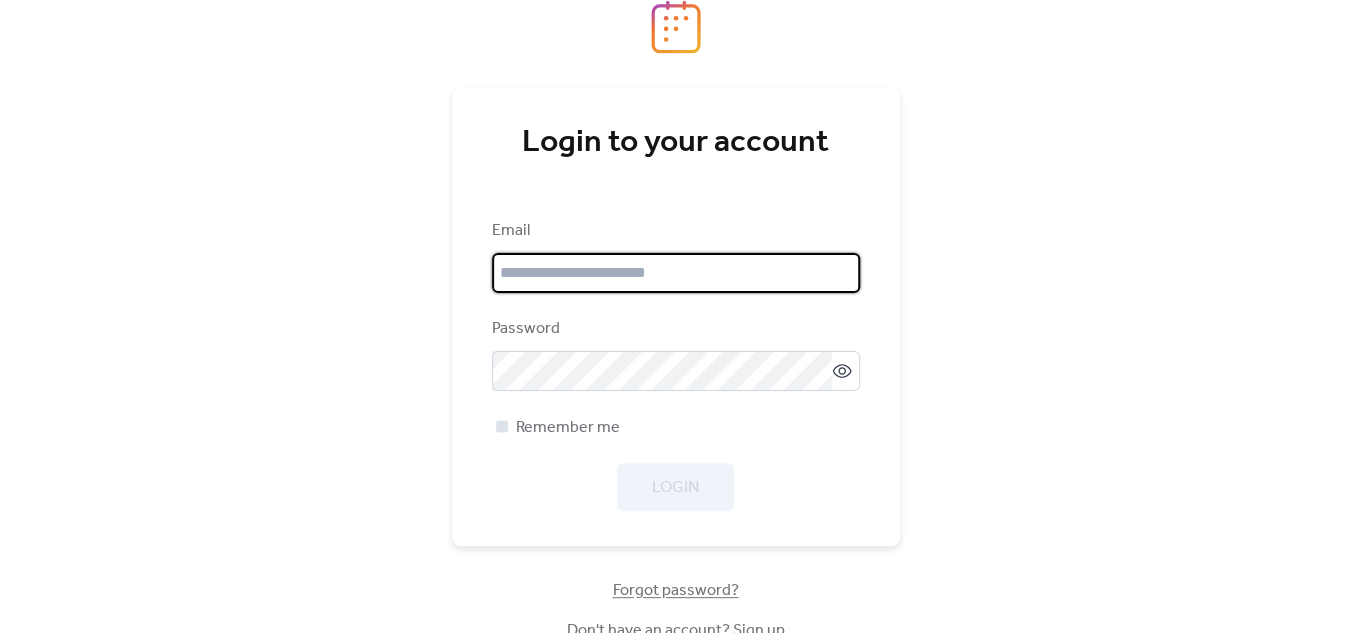type on "**********" 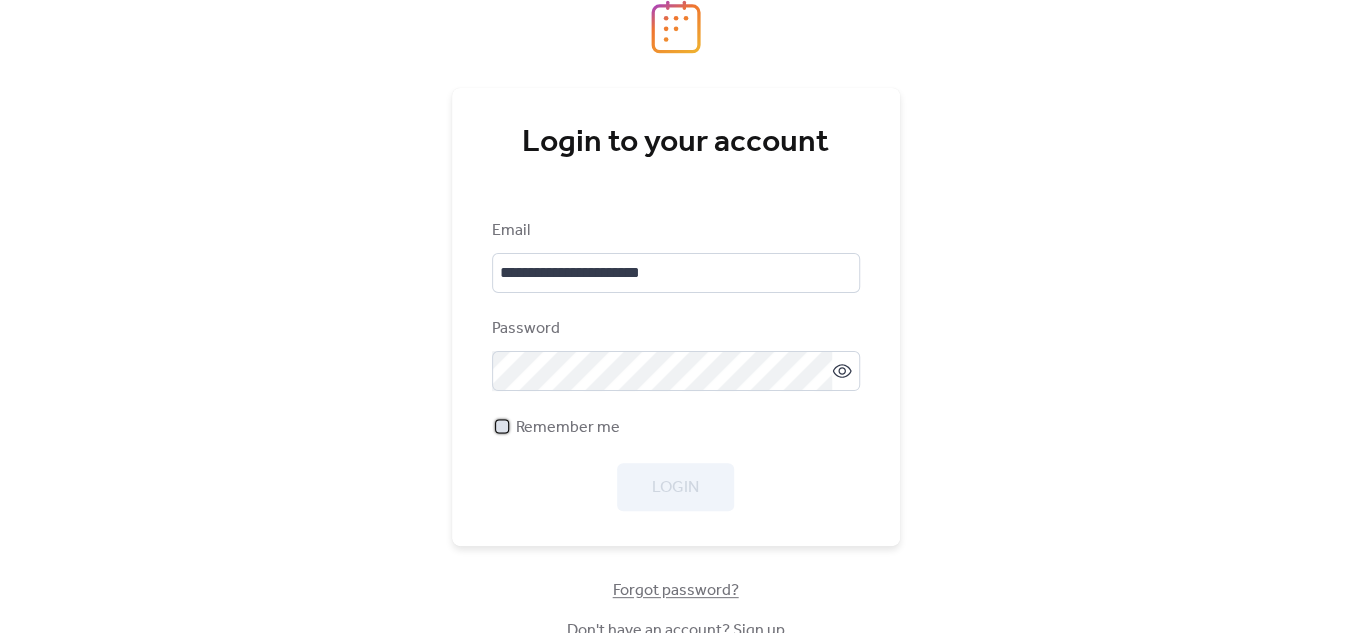 click on "Remember me" at bounding box center (568, 428) 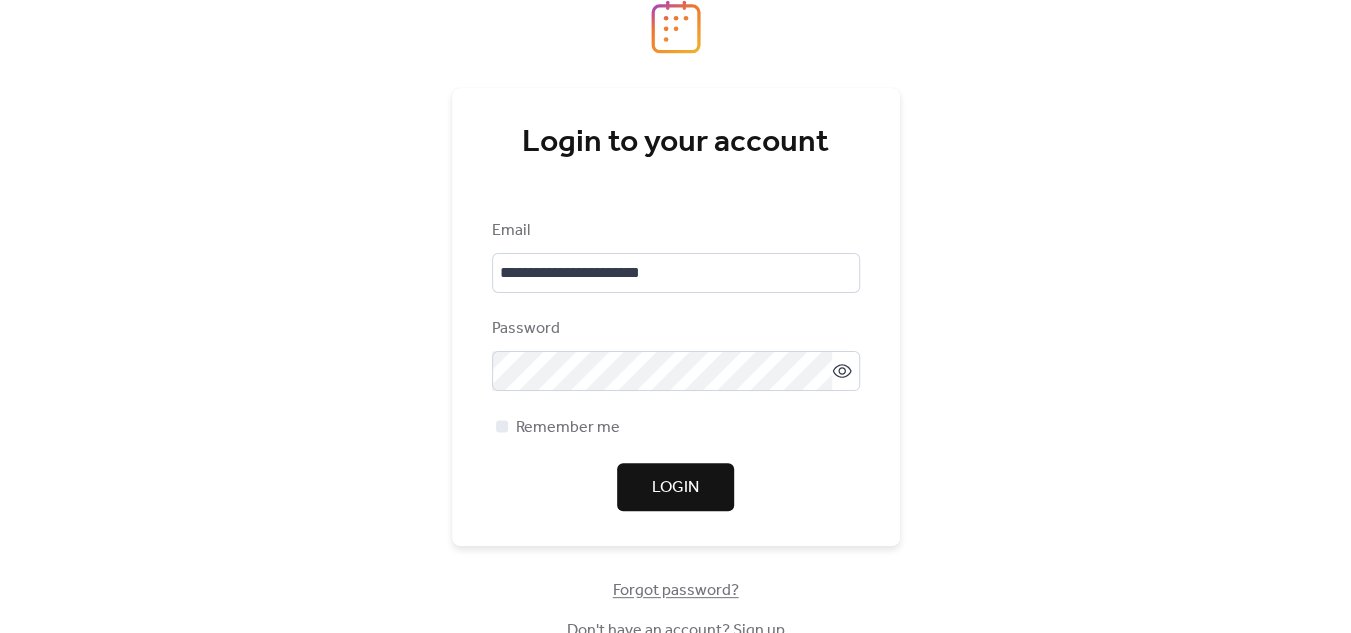 click on "Login" at bounding box center [675, 488] 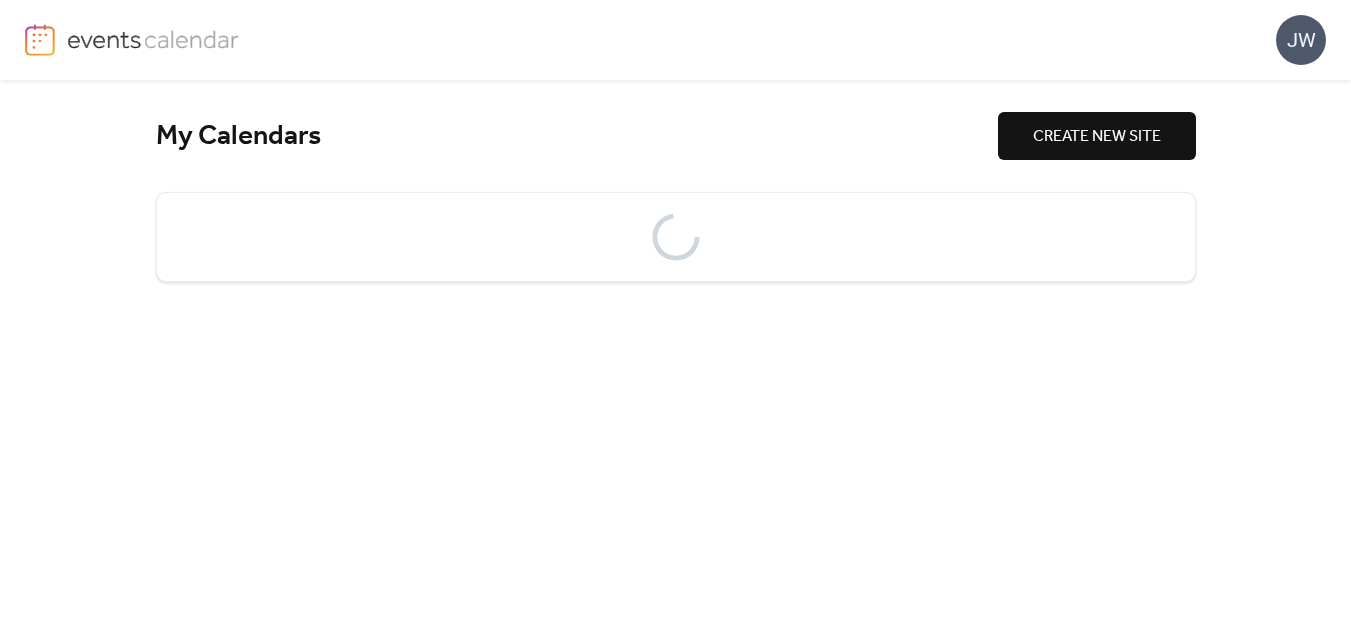 scroll, scrollTop: 0, scrollLeft: 0, axis: both 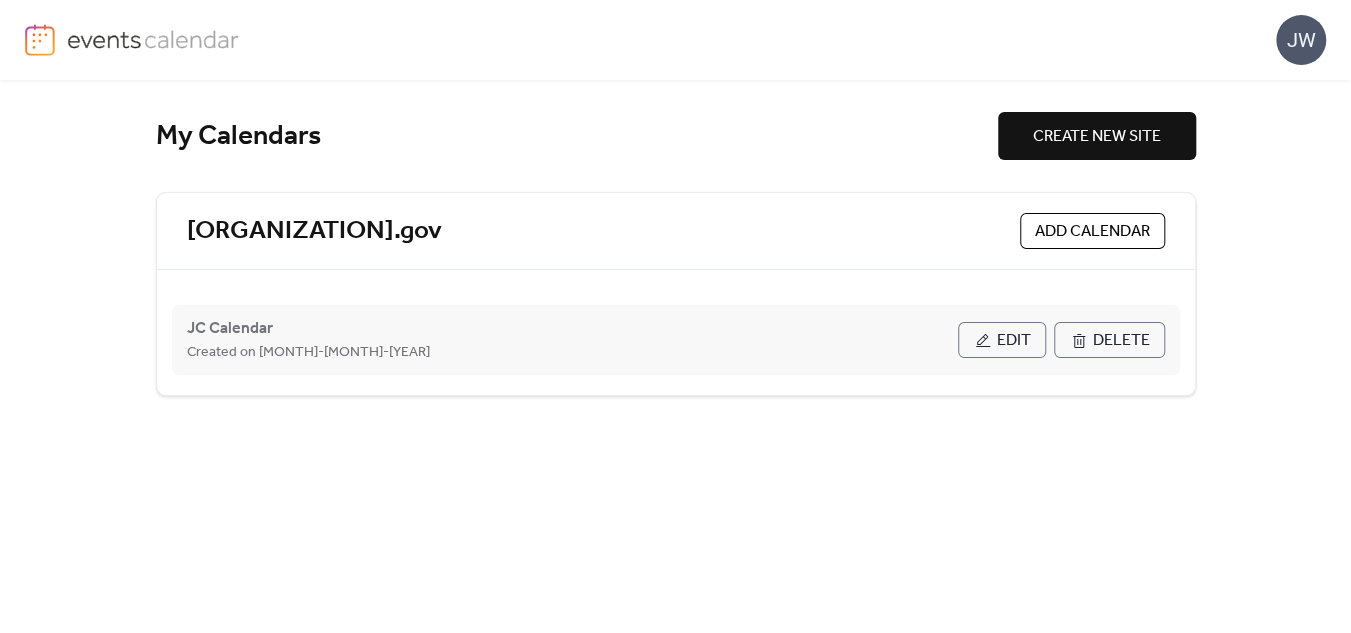click on "Edit" at bounding box center [1014, 341] 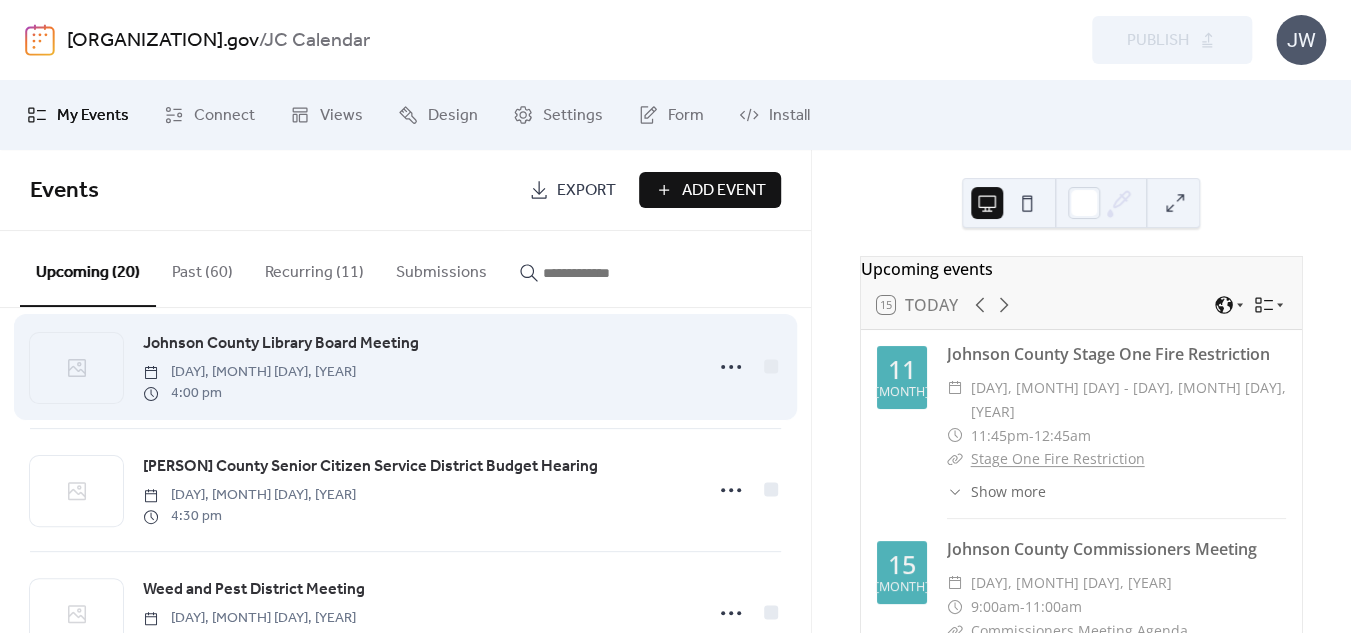 scroll, scrollTop: 0, scrollLeft: 0, axis: both 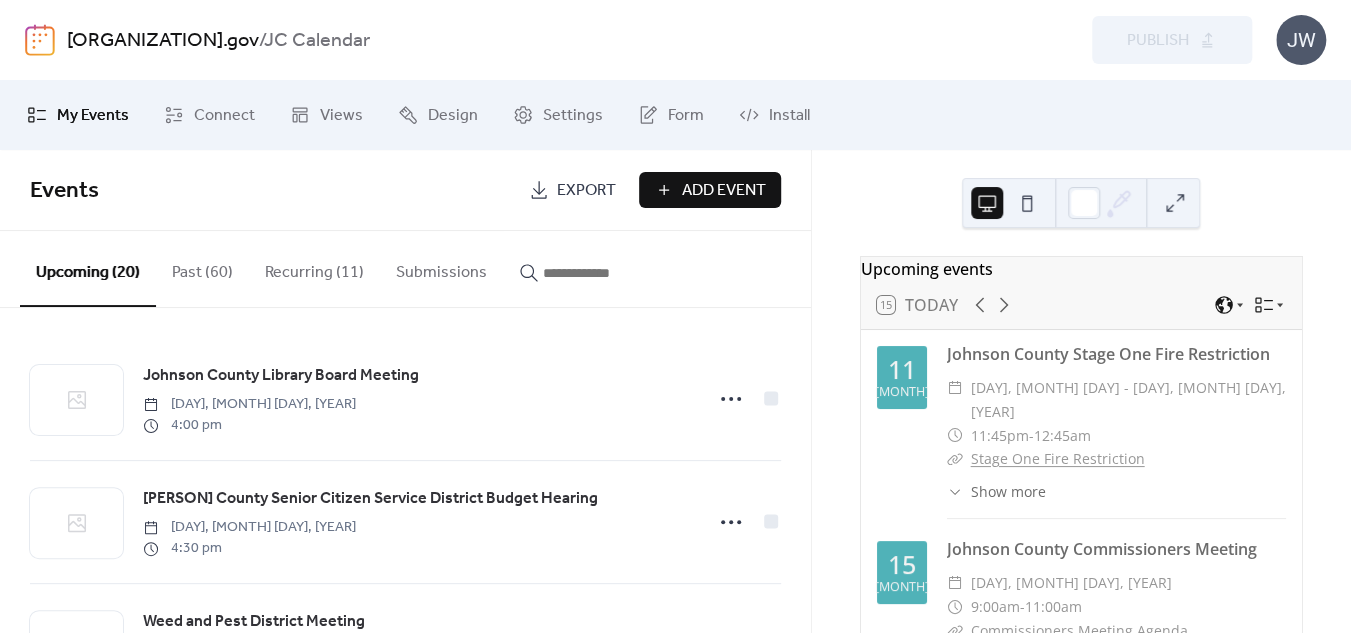 click on "Recurring (11)" at bounding box center [314, 268] 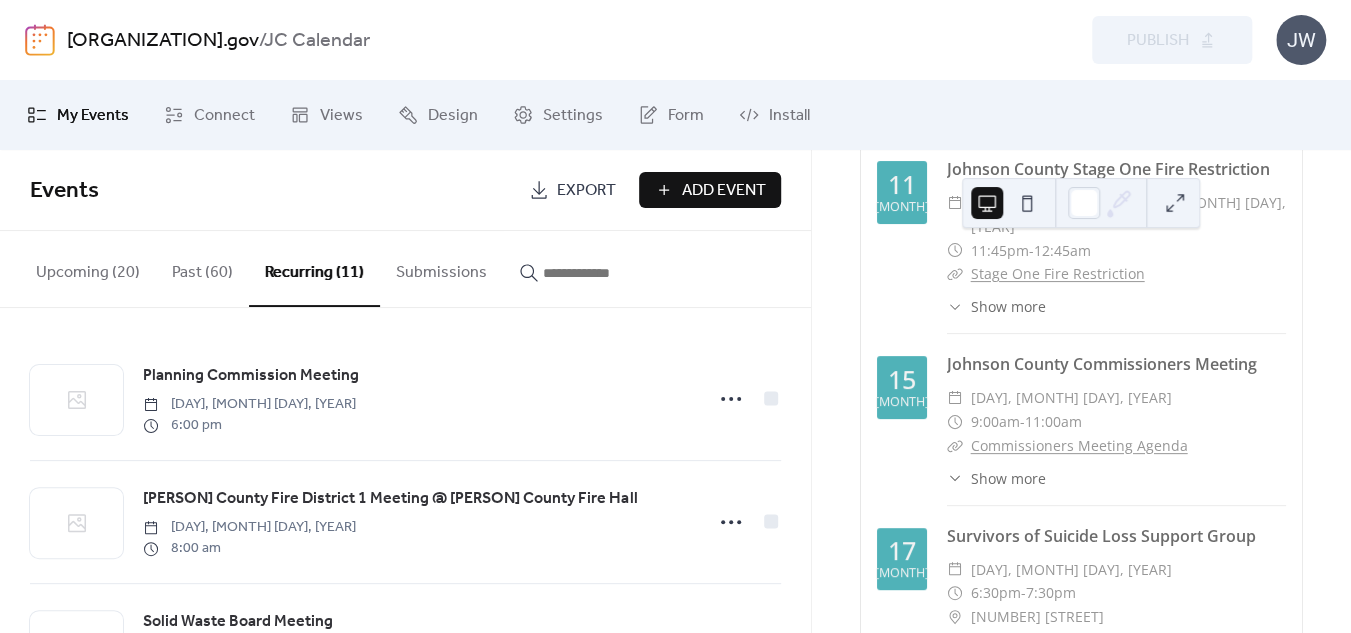 scroll, scrollTop: 200, scrollLeft: 0, axis: vertical 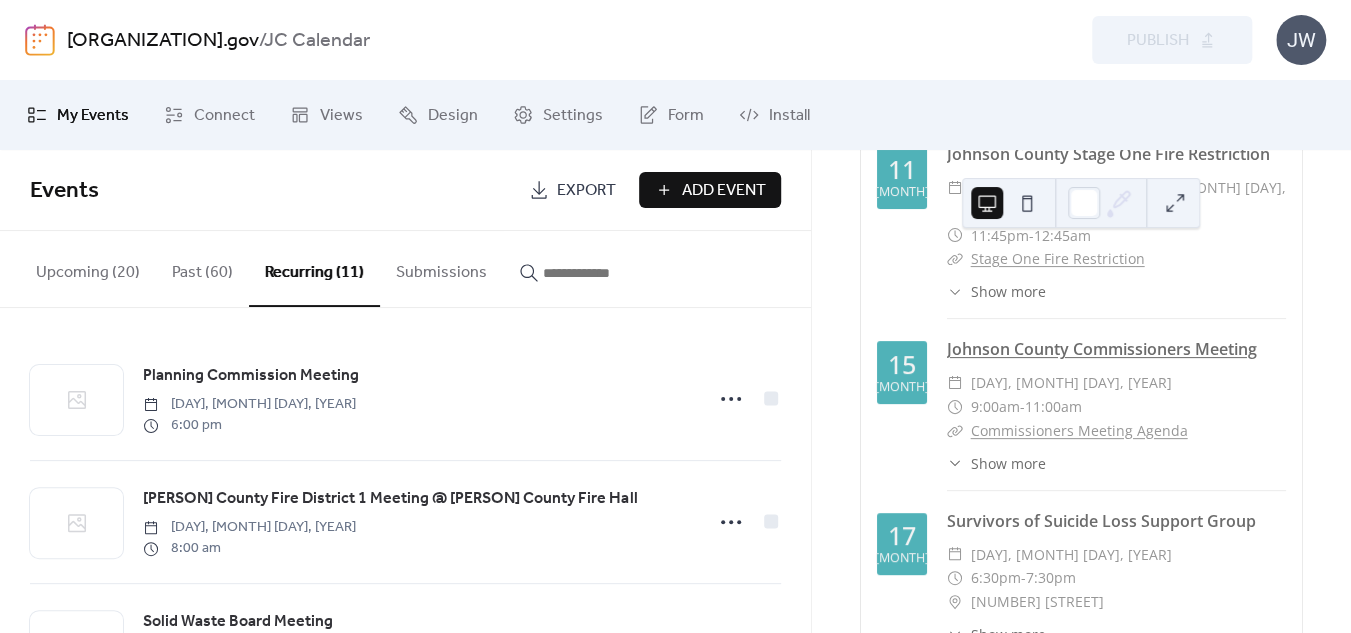 click on "Johnson County Commissioners Meeting" at bounding box center [1102, 349] 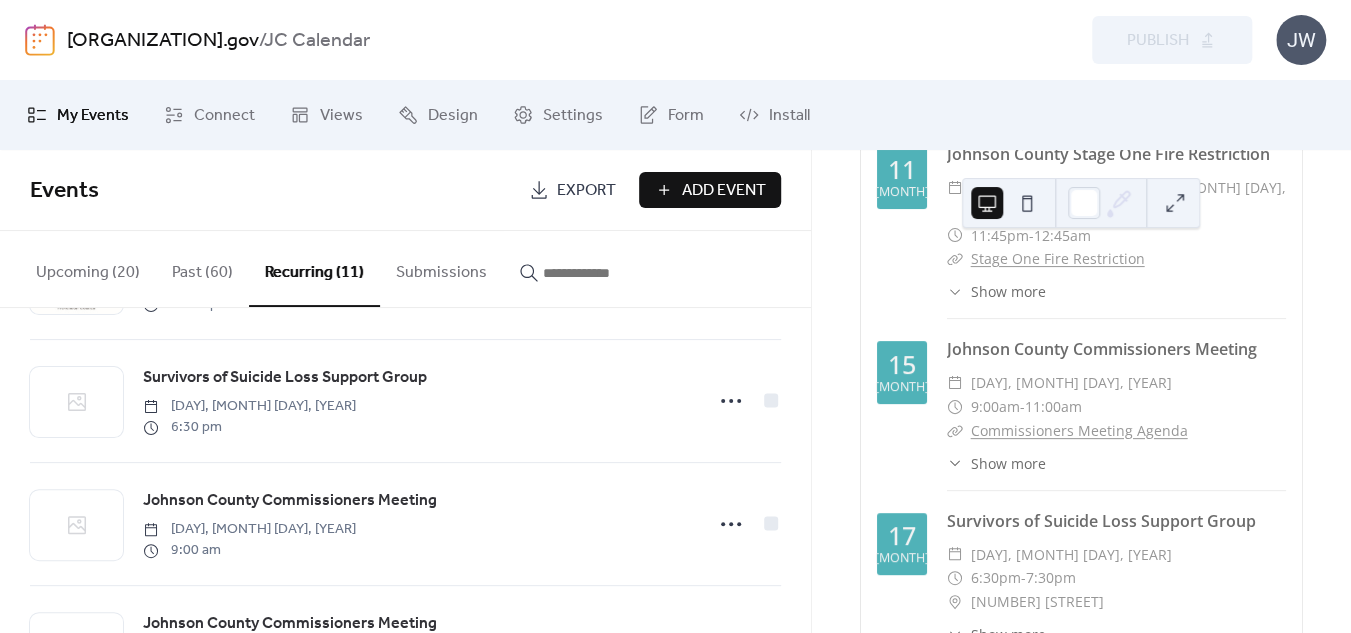scroll, scrollTop: 1000, scrollLeft: 0, axis: vertical 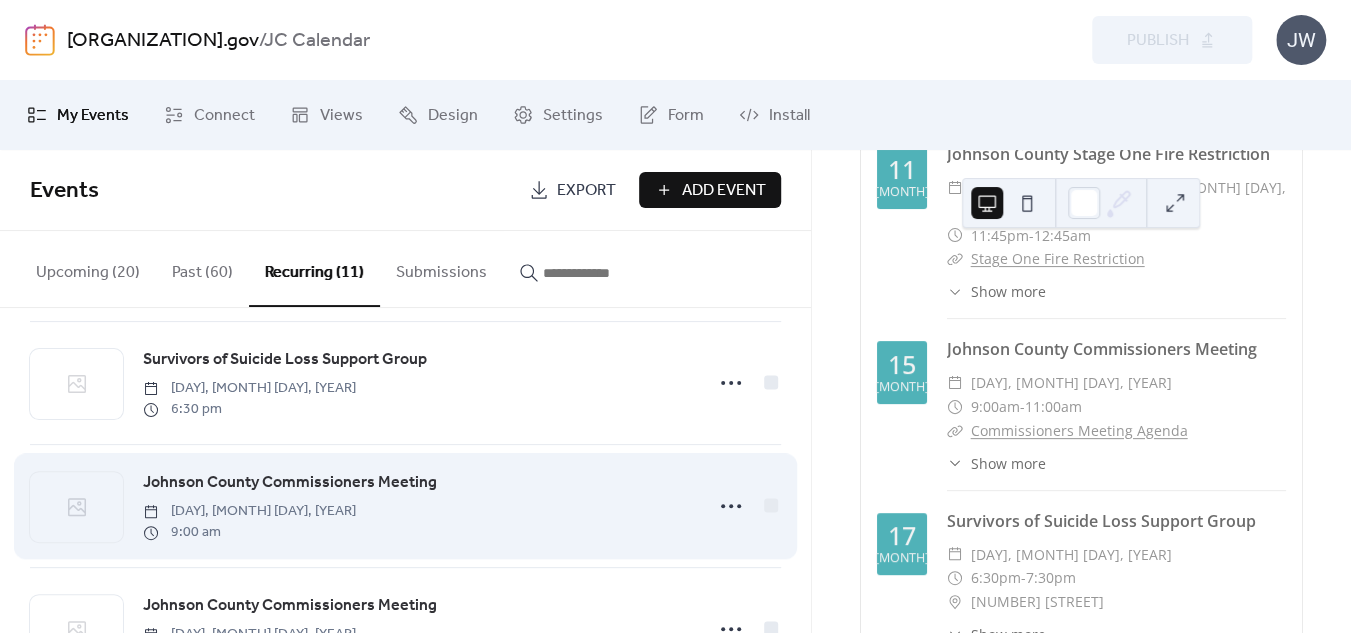 click on "Johnson County Commissioners Meeting" at bounding box center [290, 483] 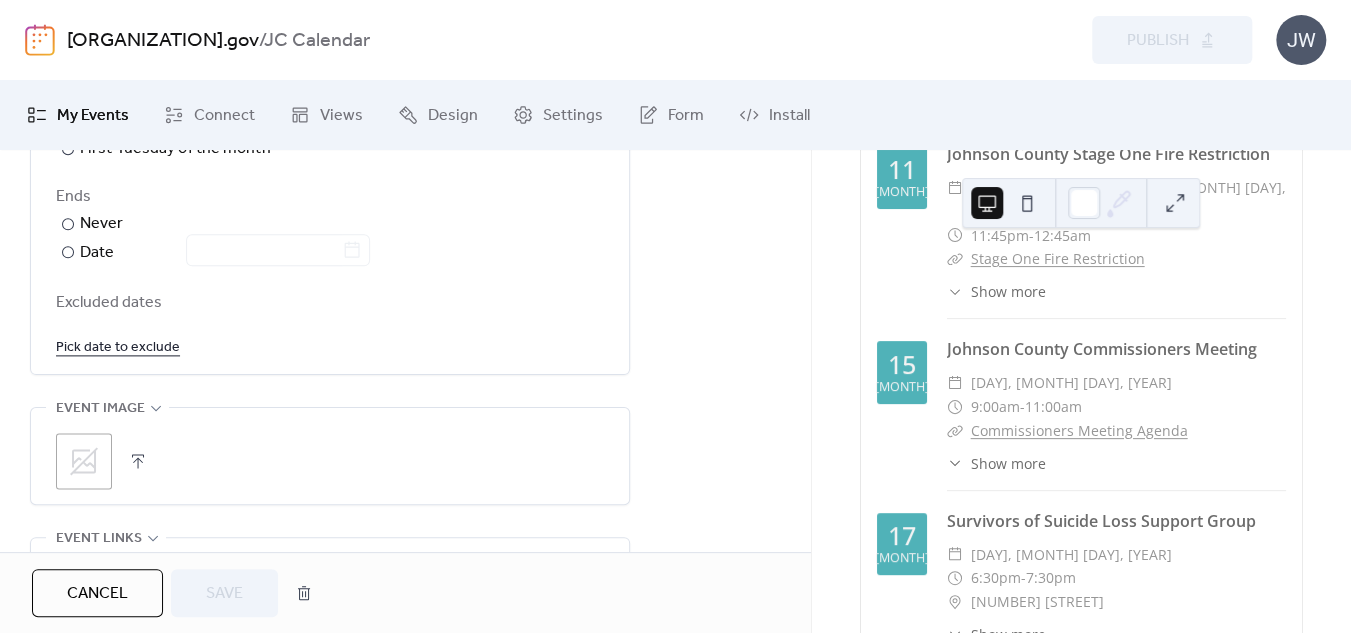 scroll, scrollTop: 1200, scrollLeft: 0, axis: vertical 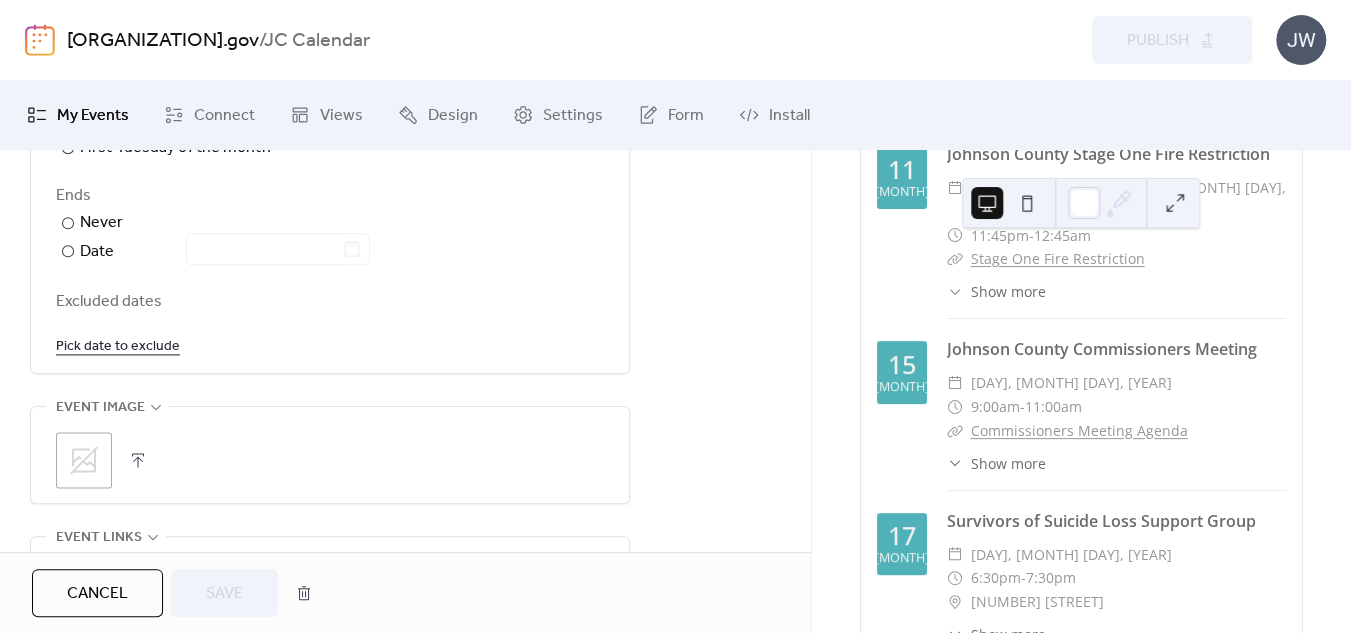 click on "Cancel" at bounding box center [97, 594] 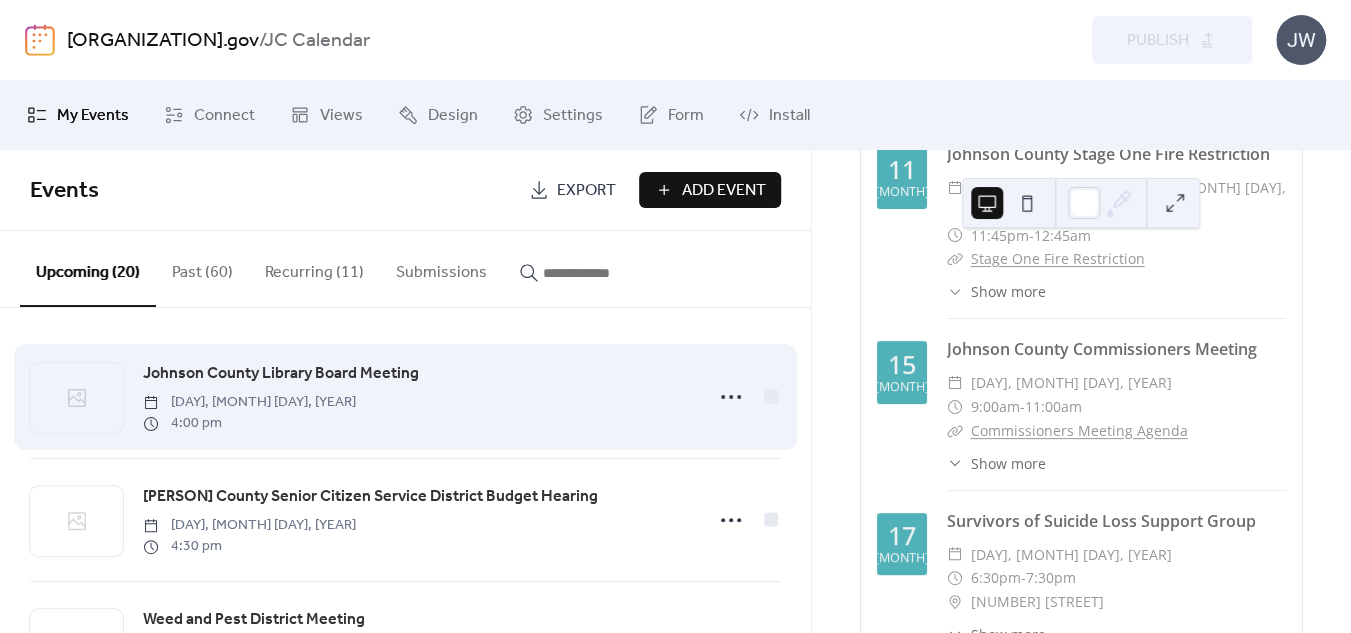 scroll, scrollTop: 0, scrollLeft: 0, axis: both 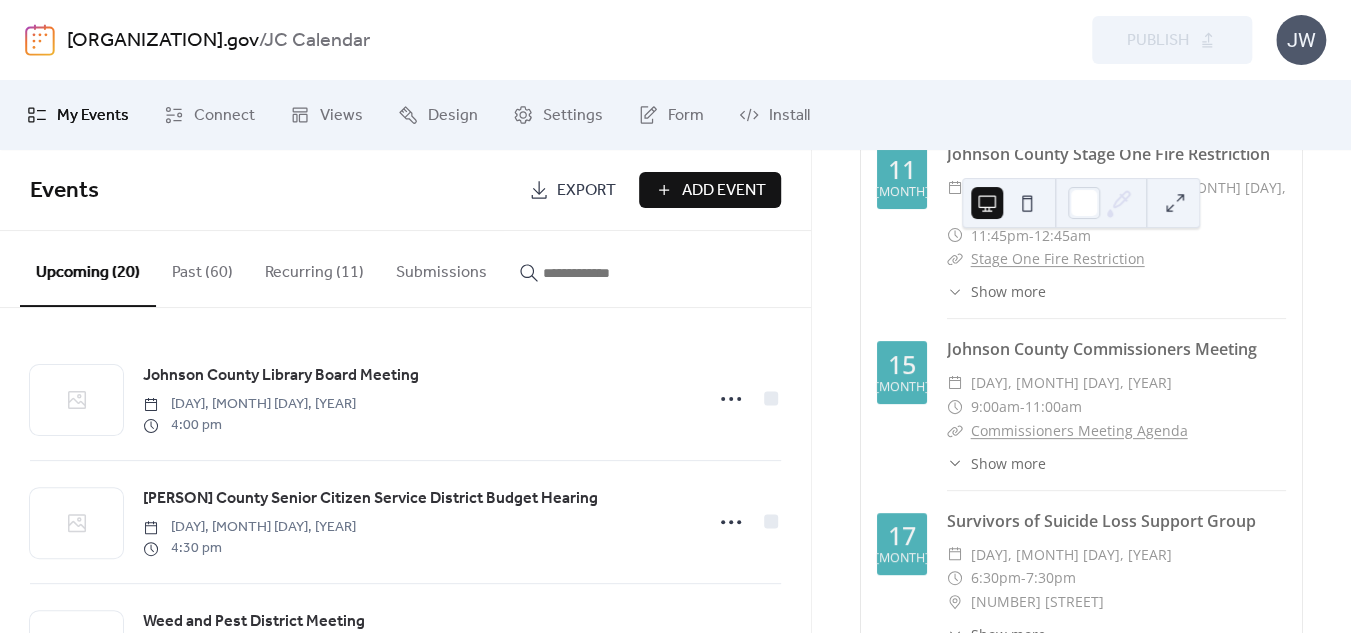 click on "Recurring (11)" at bounding box center [314, 268] 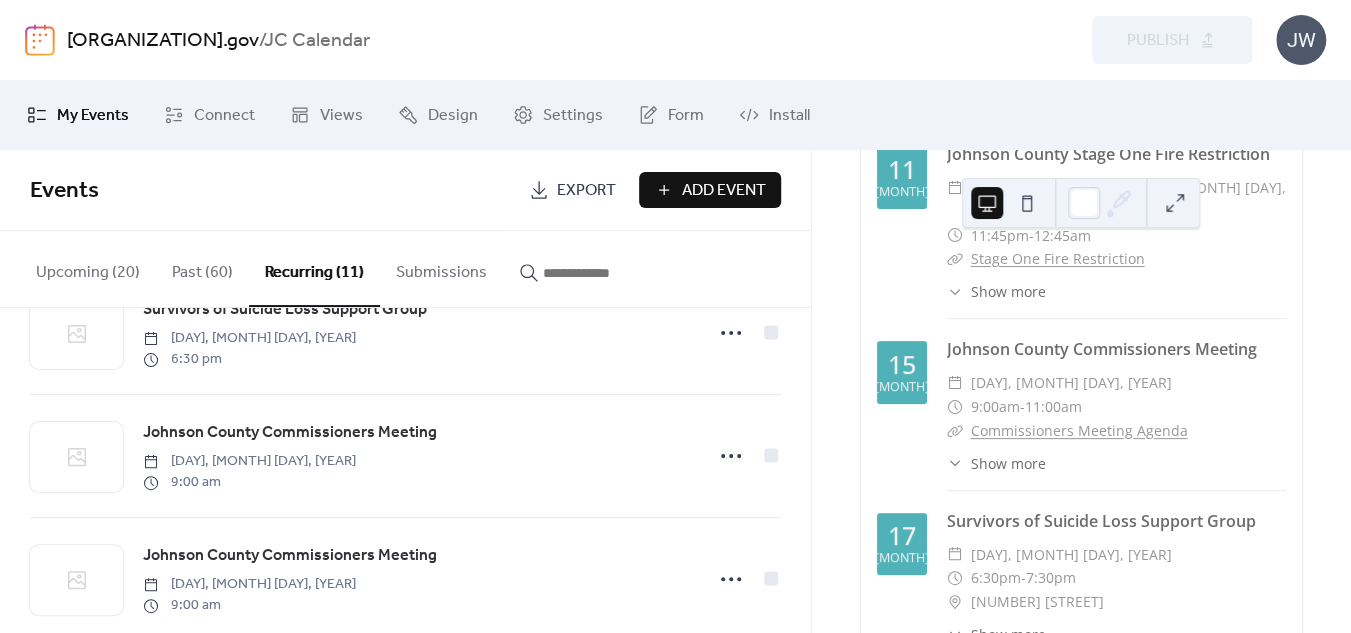 scroll, scrollTop: 1083, scrollLeft: 0, axis: vertical 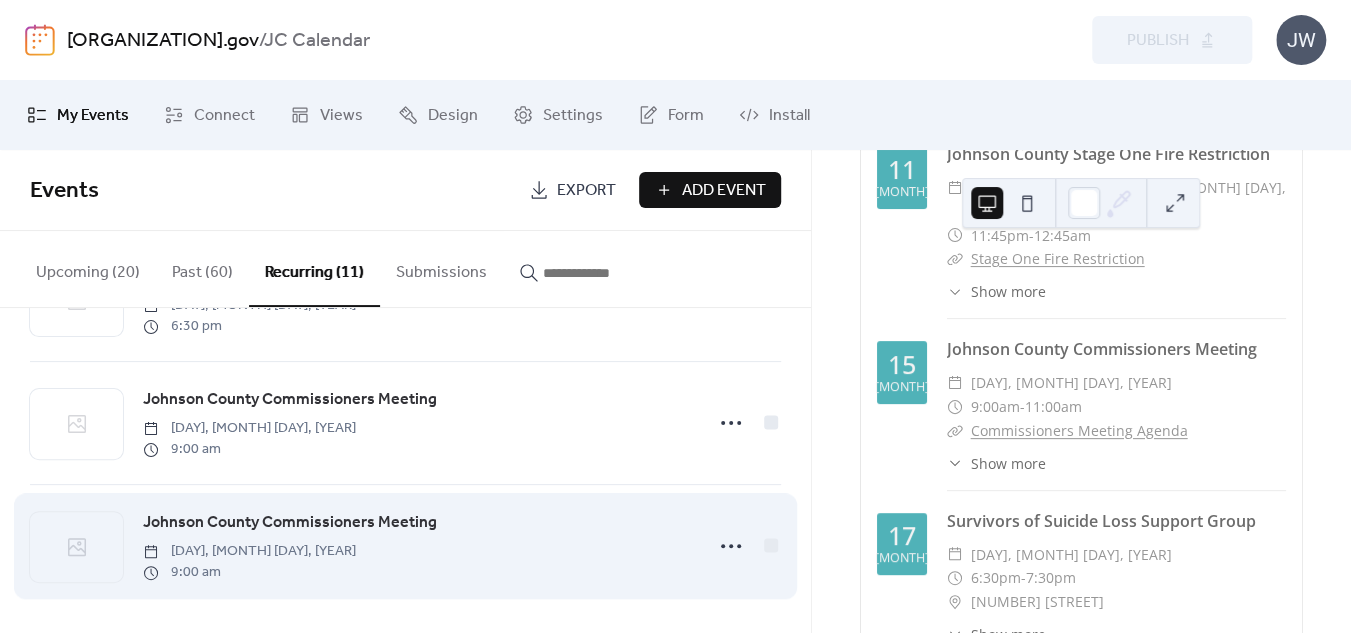 click on "Johnson County Commissioners Meeting" at bounding box center [290, 523] 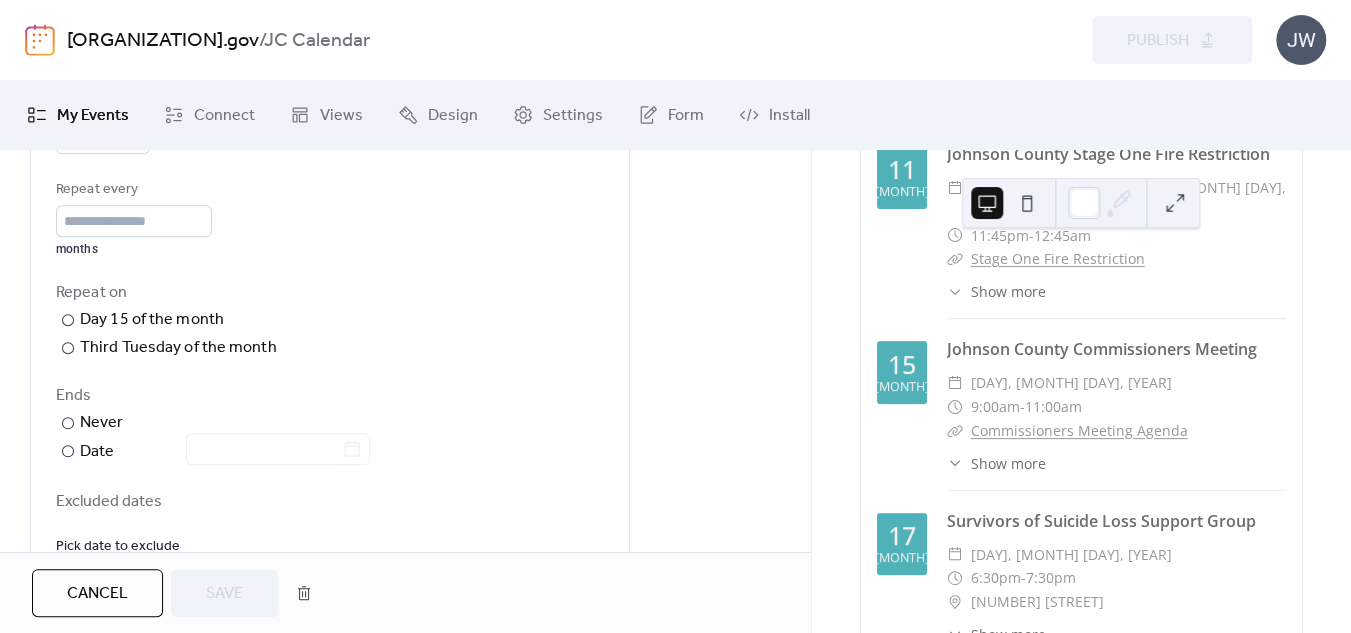 scroll, scrollTop: 1099, scrollLeft: 0, axis: vertical 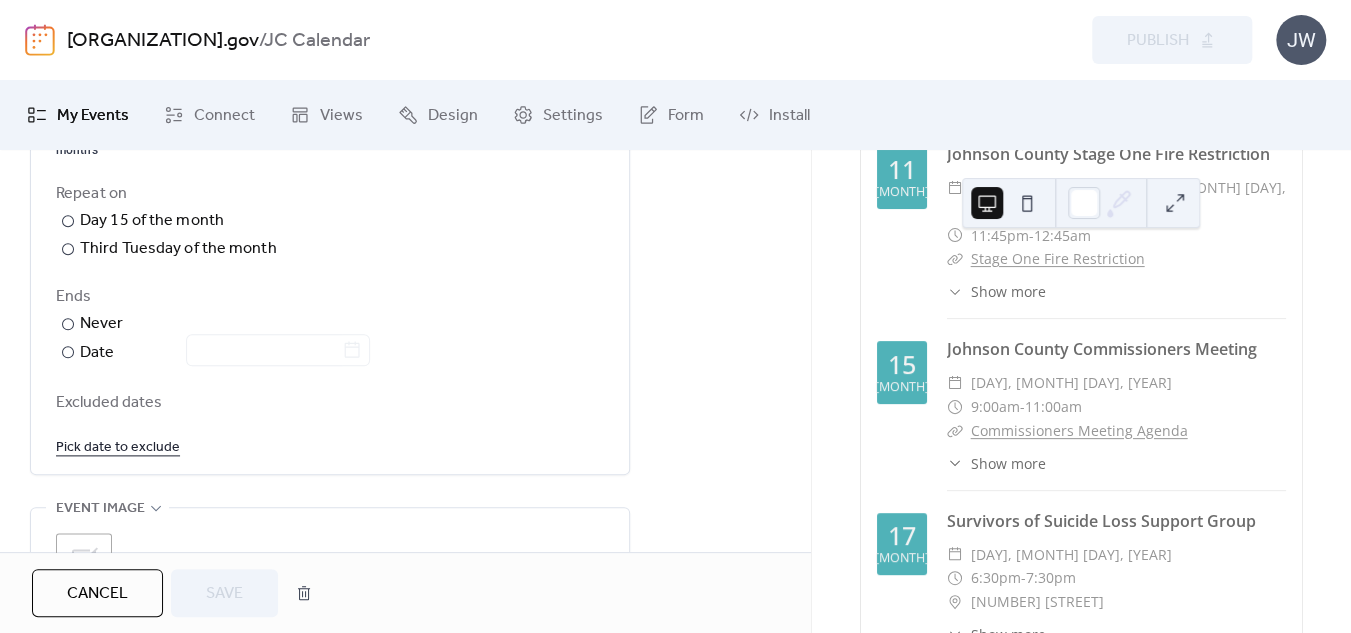 click on "Pick date to exclude" at bounding box center (118, 446) 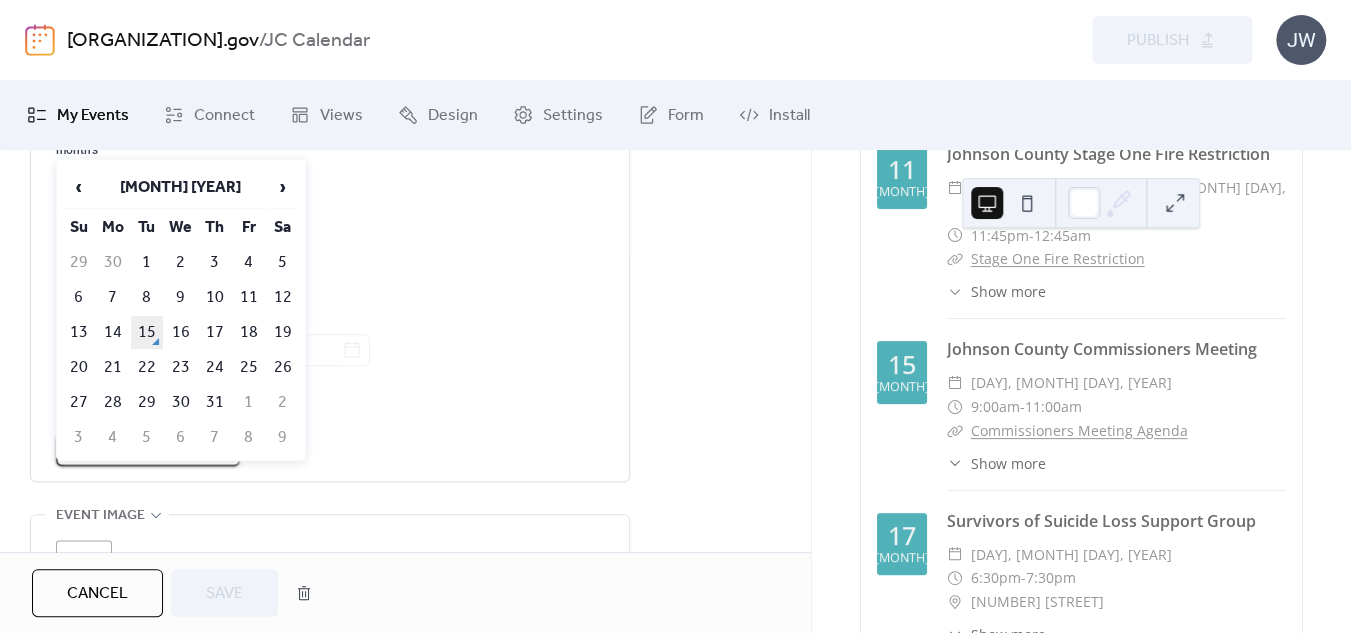 click on "15" at bounding box center (147, 332) 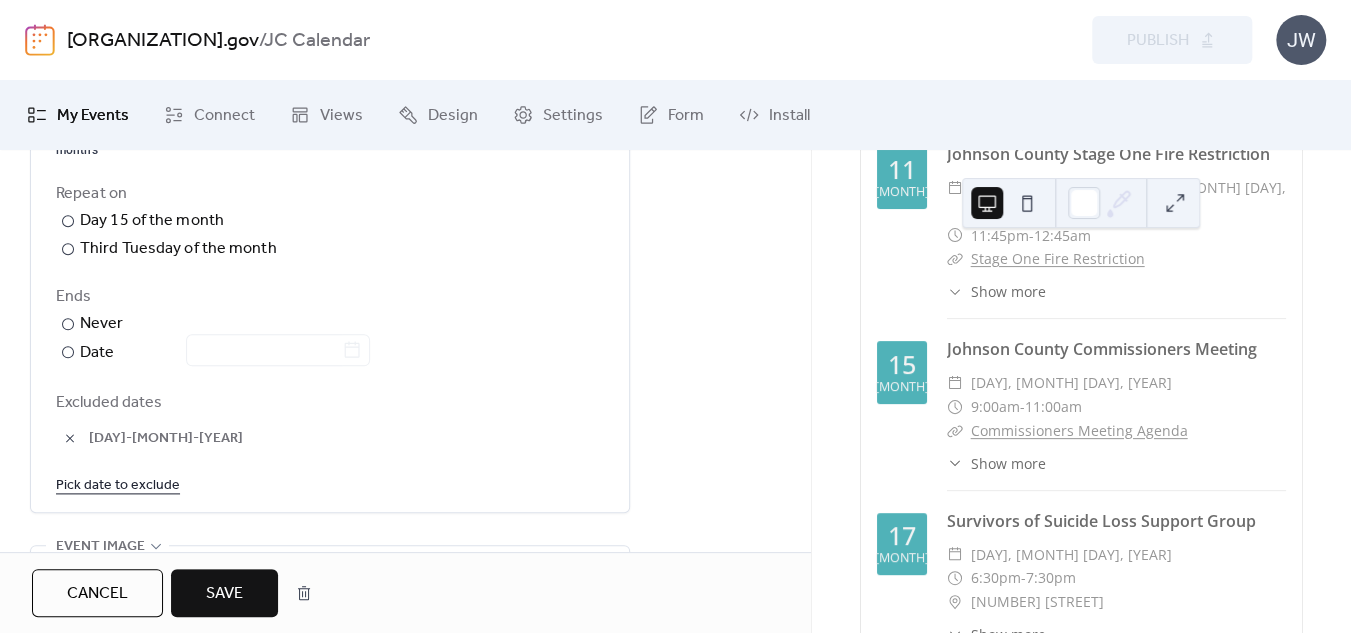 click on "Save" at bounding box center (224, 594) 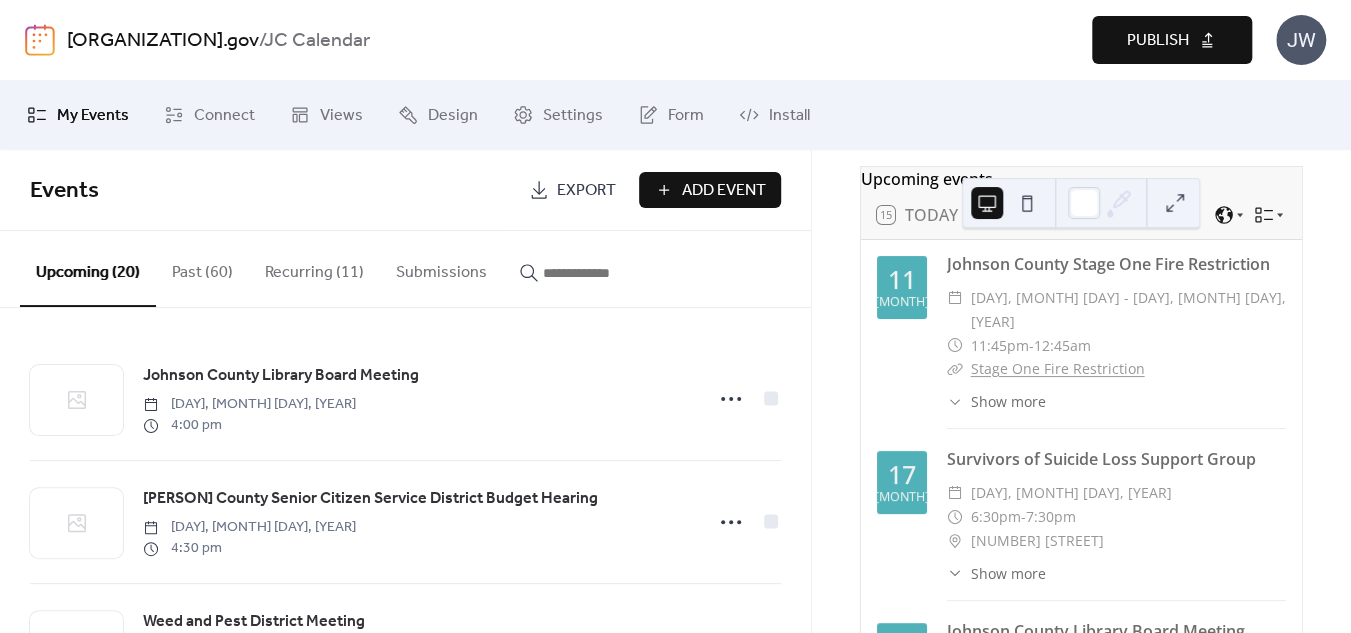 scroll, scrollTop: 0, scrollLeft: 0, axis: both 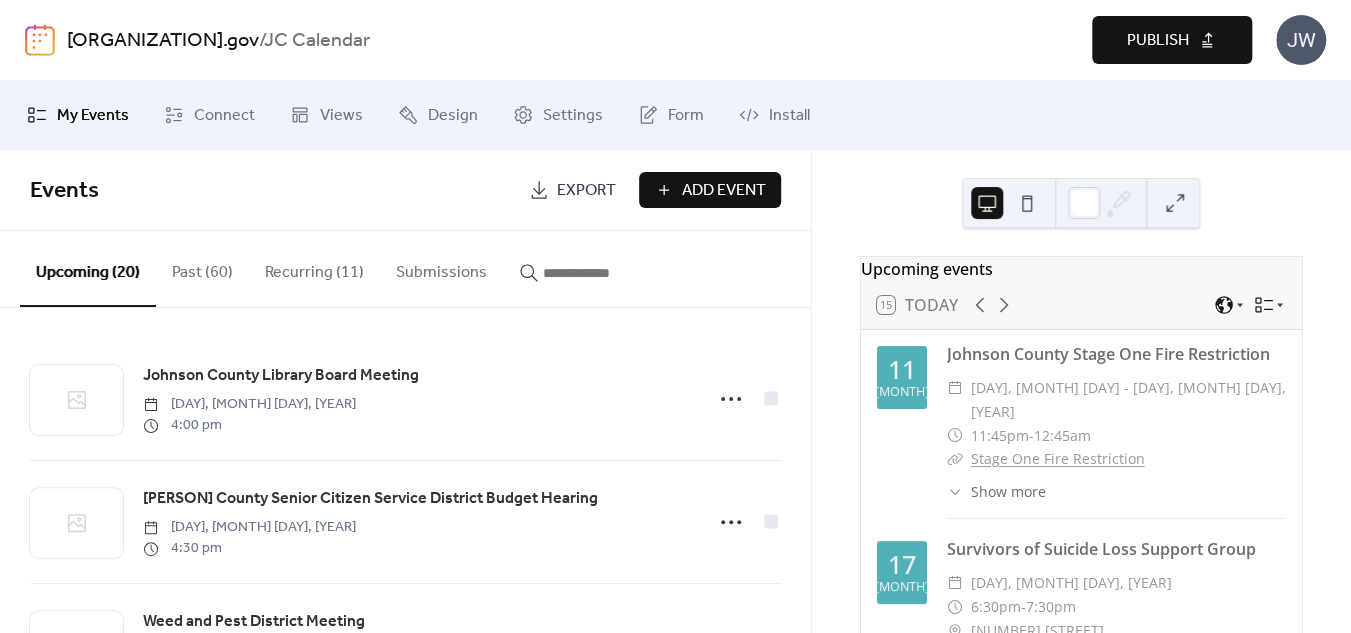 click on "Publish" at bounding box center [1158, 41] 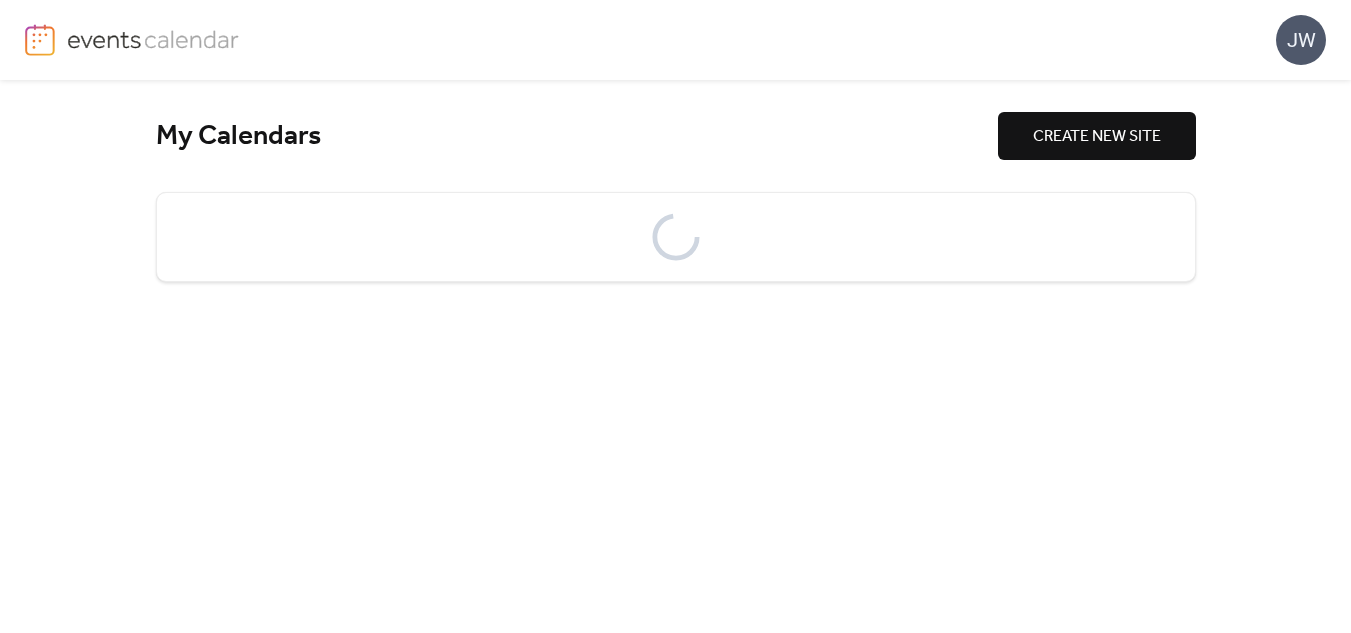scroll, scrollTop: 0, scrollLeft: 0, axis: both 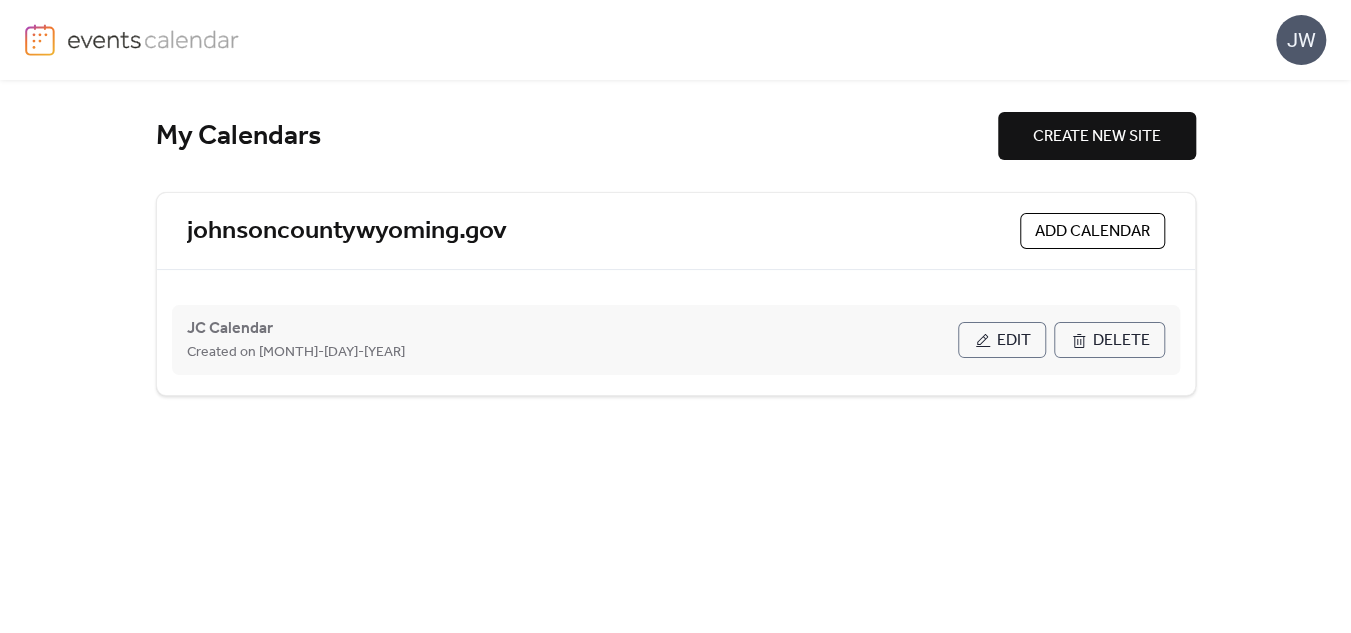 click on "Edit" at bounding box center [1002, 340] 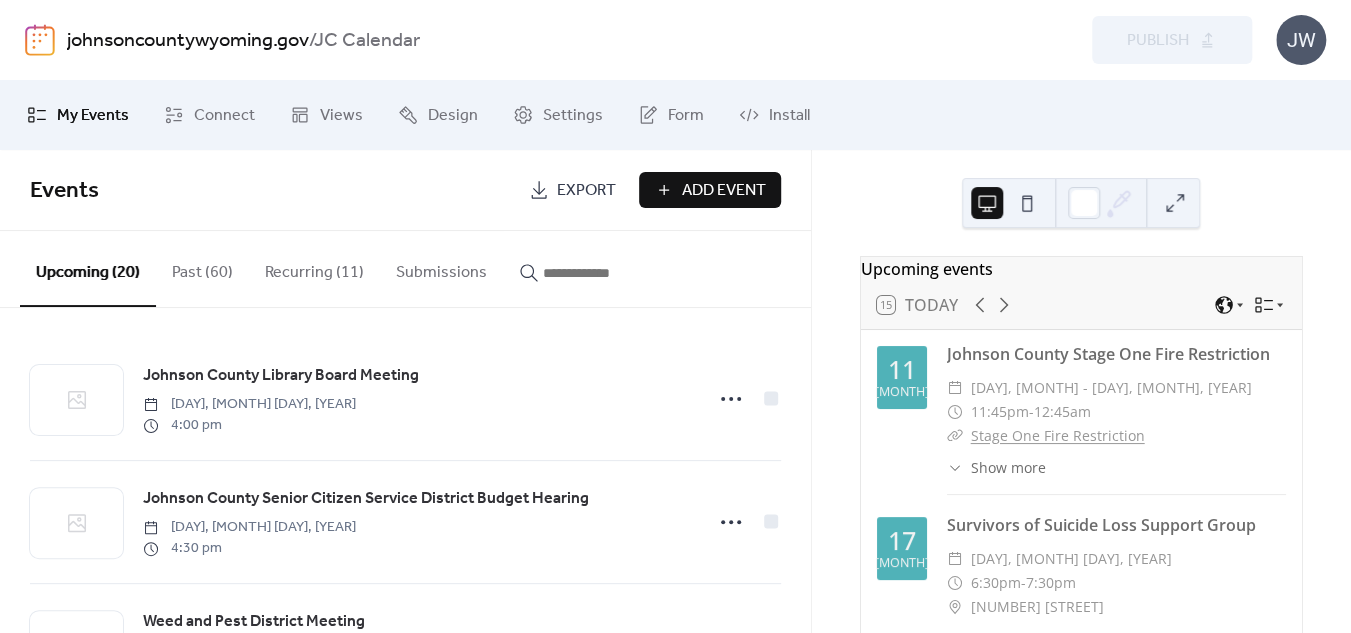 click on "Add Event" at bounding box center [724, 191] 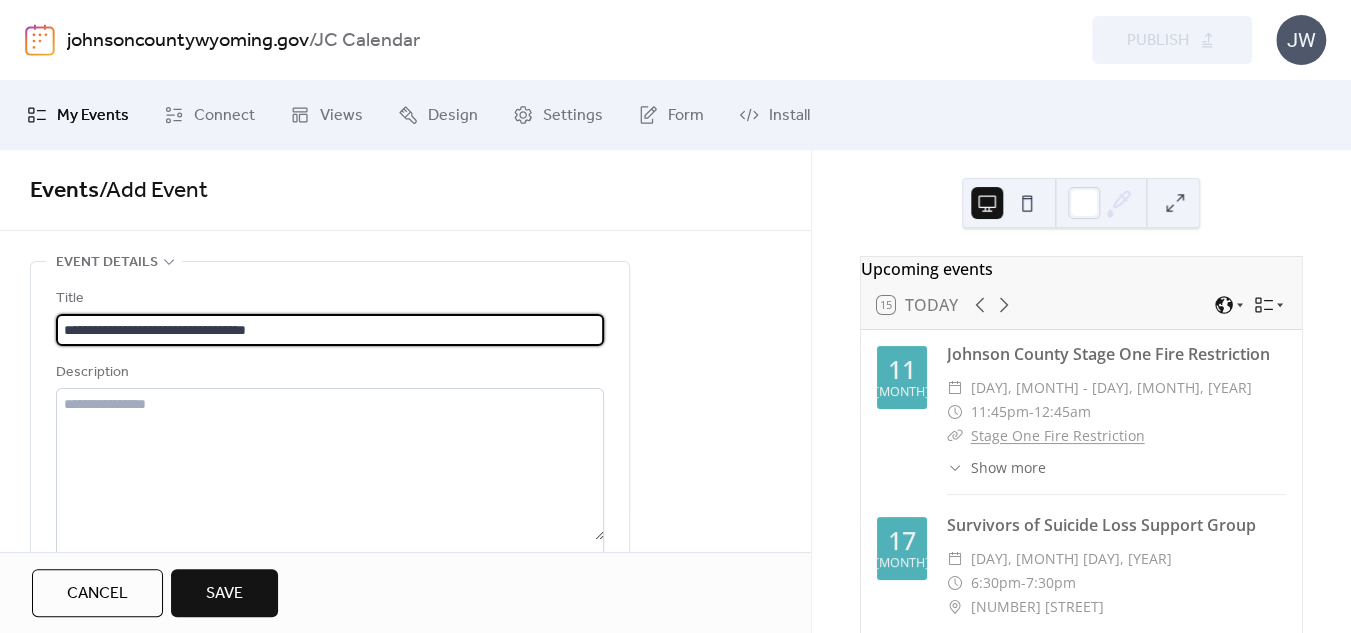 scroll, scrollTop: 0, scrollLeft: 0, axis: both 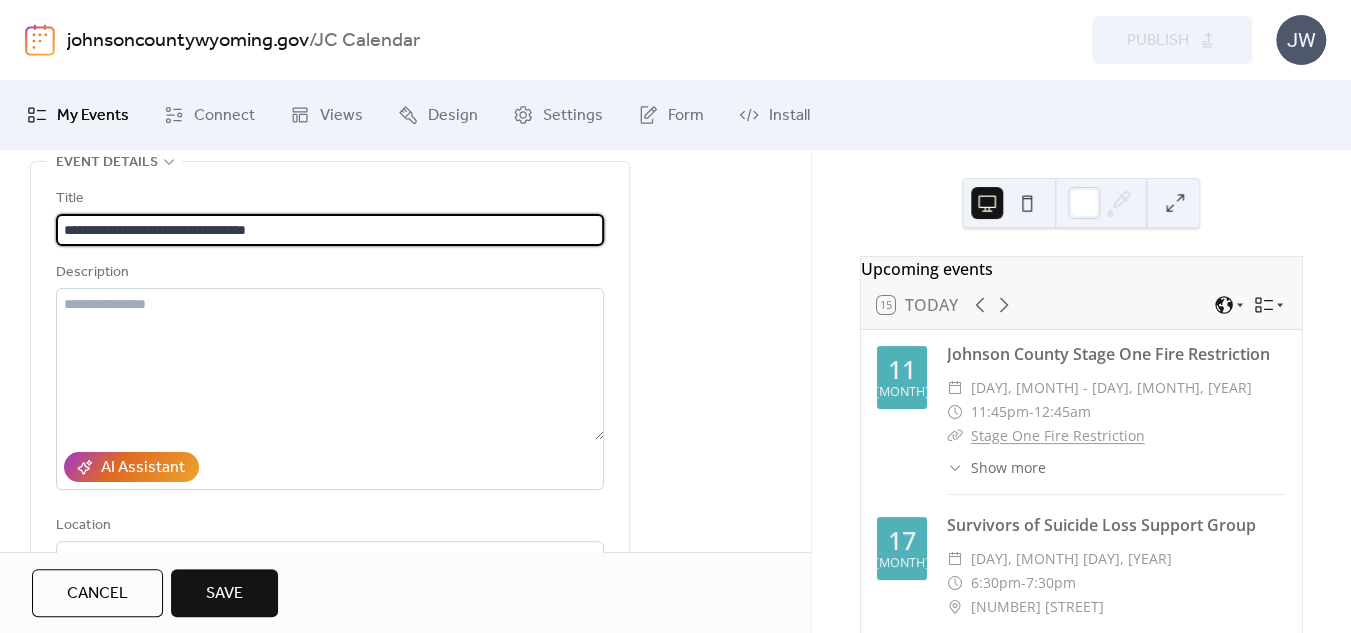 drag, startPoint x: 380, startPoint y: 226, endPoint x: -10, endPoint y: 215, distance: 390.1551 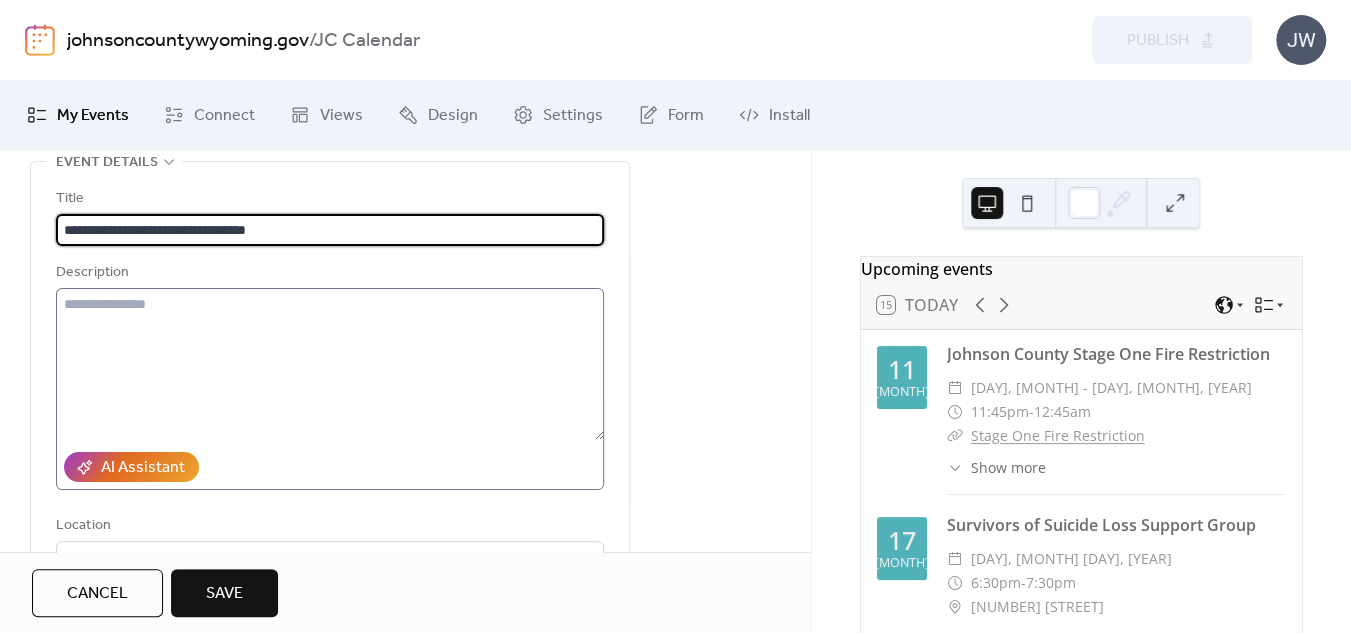 type on "**********" 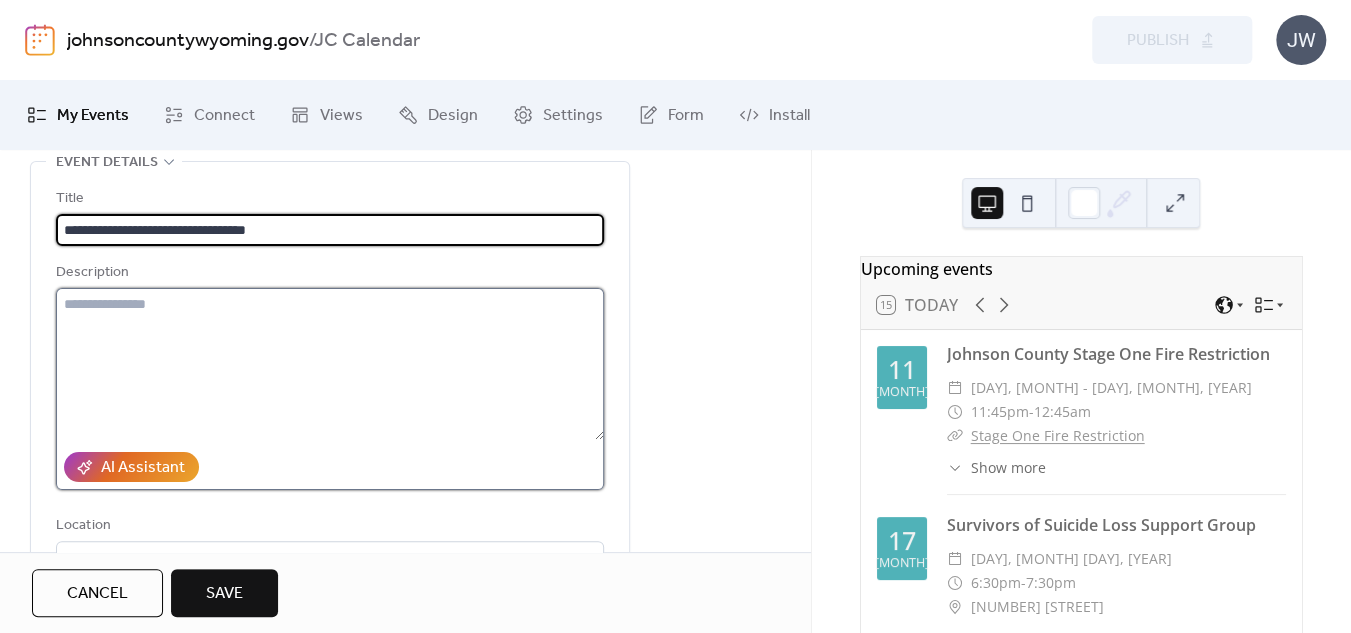 click at bounding box center [330, 364] 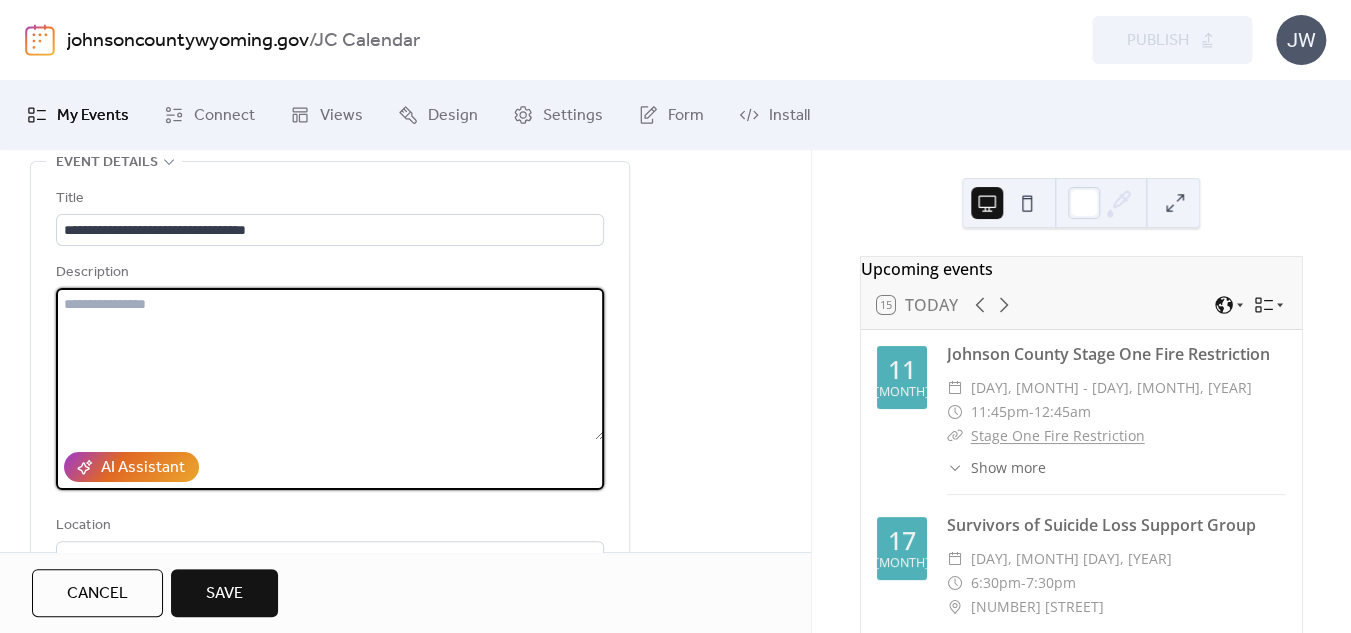 paste on "**********" 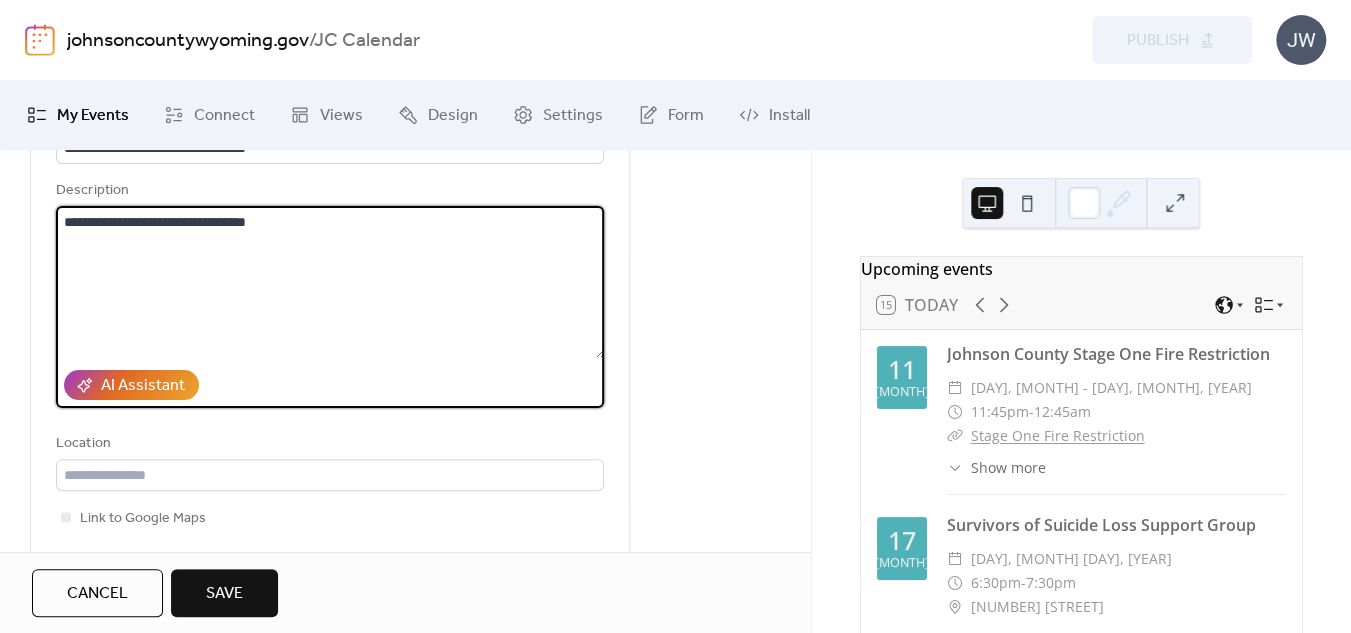 scroll, scrollTop: 299, scrollLeft: 0, axis: vertical 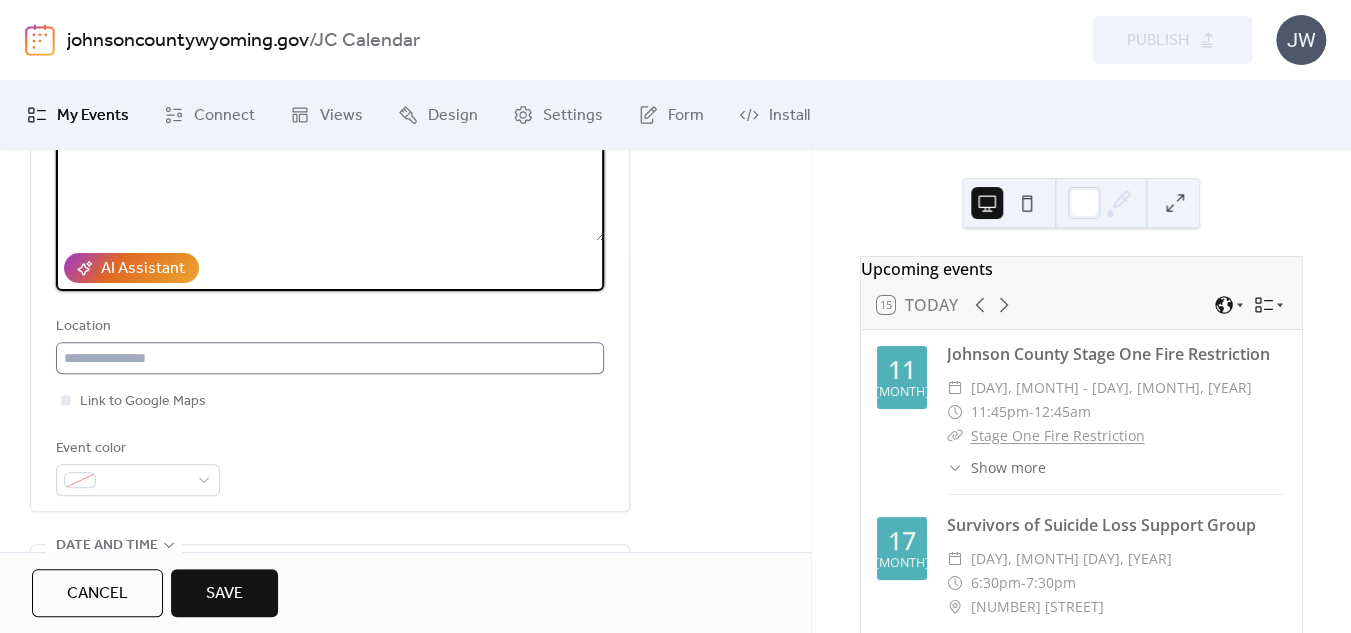 type on "**********" 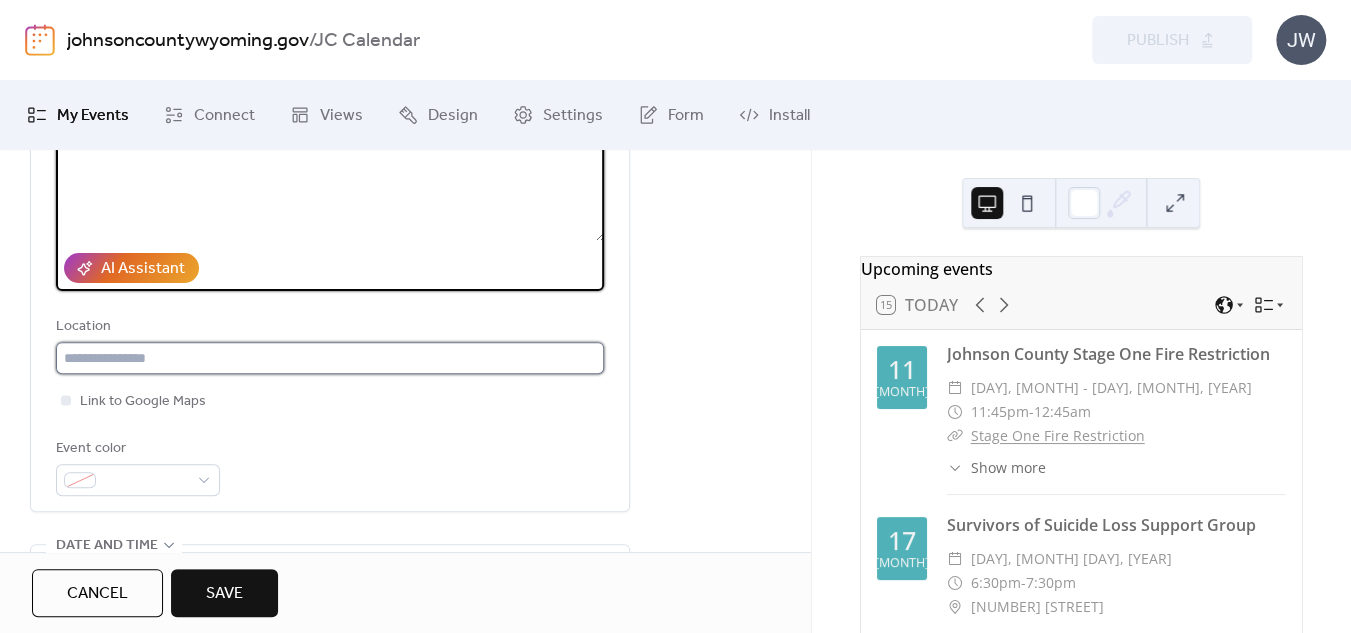 click at bounding box center (330, 358) 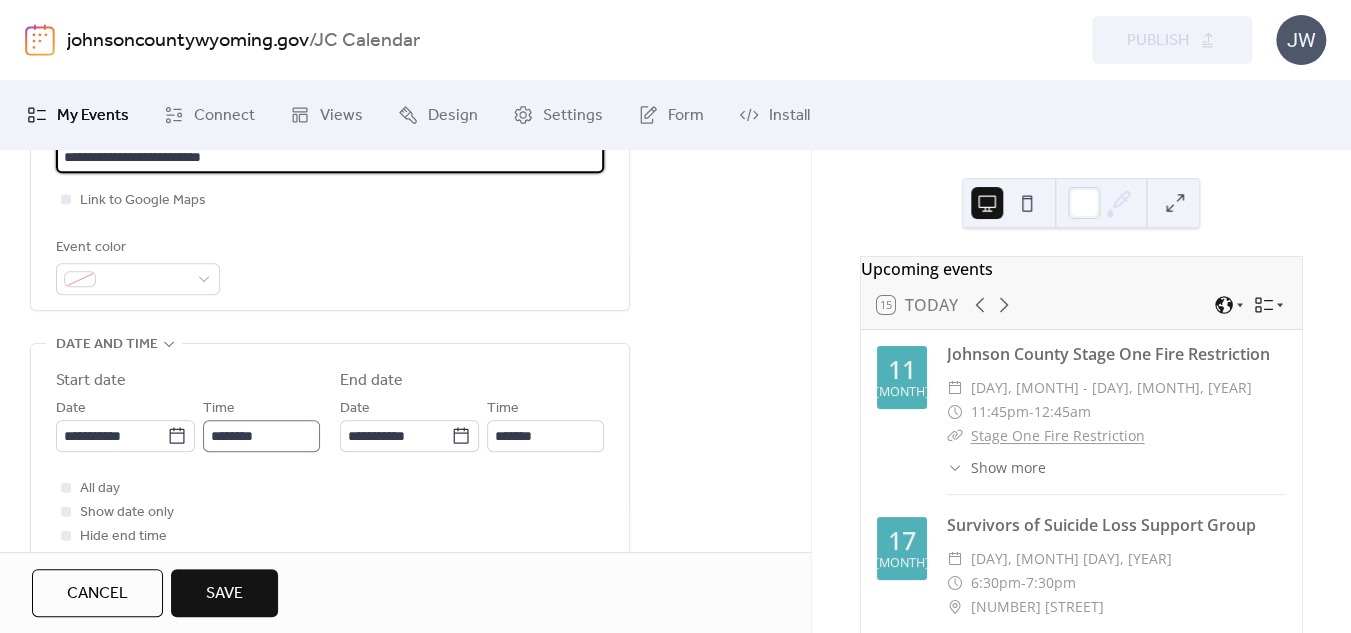 scroll, scrollTop: 299, scrollLeft: 0, axis: vertical 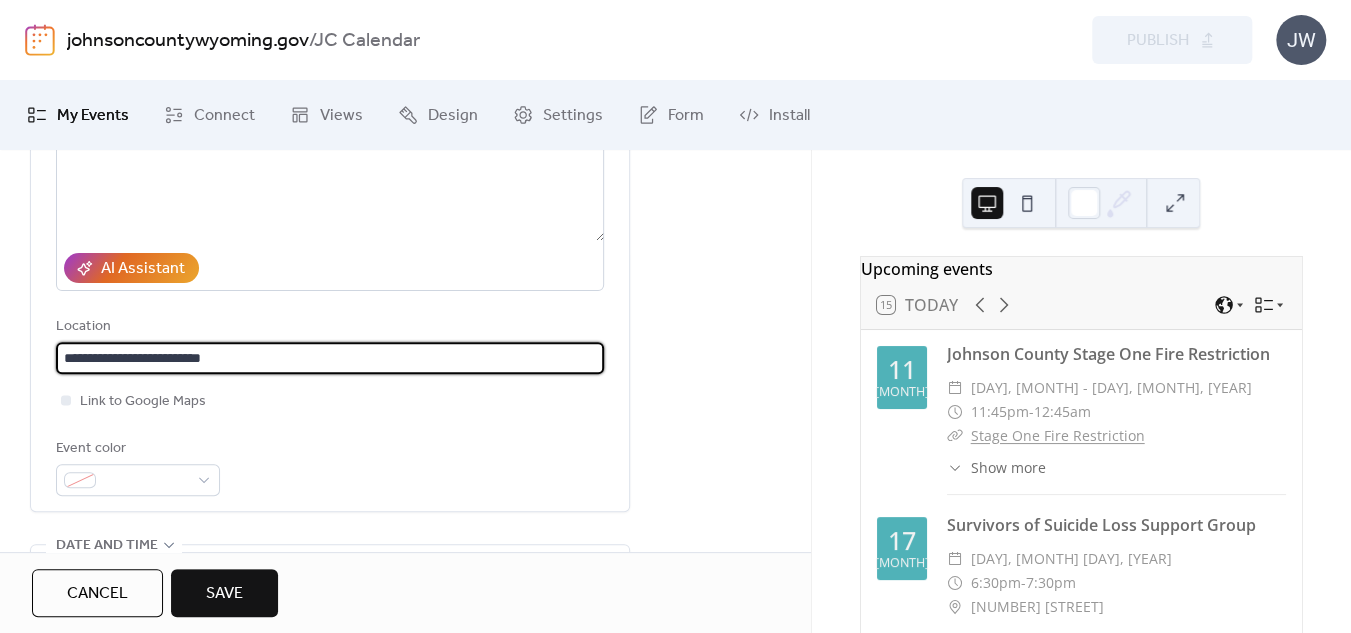 click on "**********" at bounding box center [330, 358] 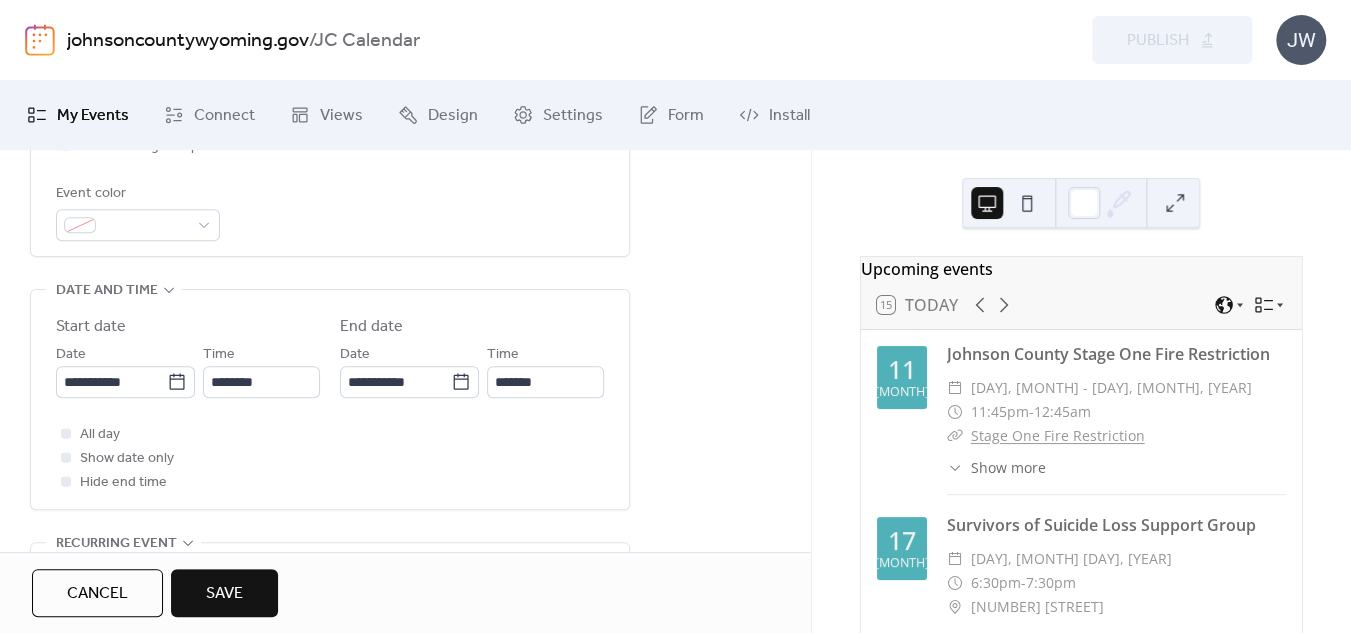 scroll, scrollTop: 600, scrollLeft: 0, axis: vertical 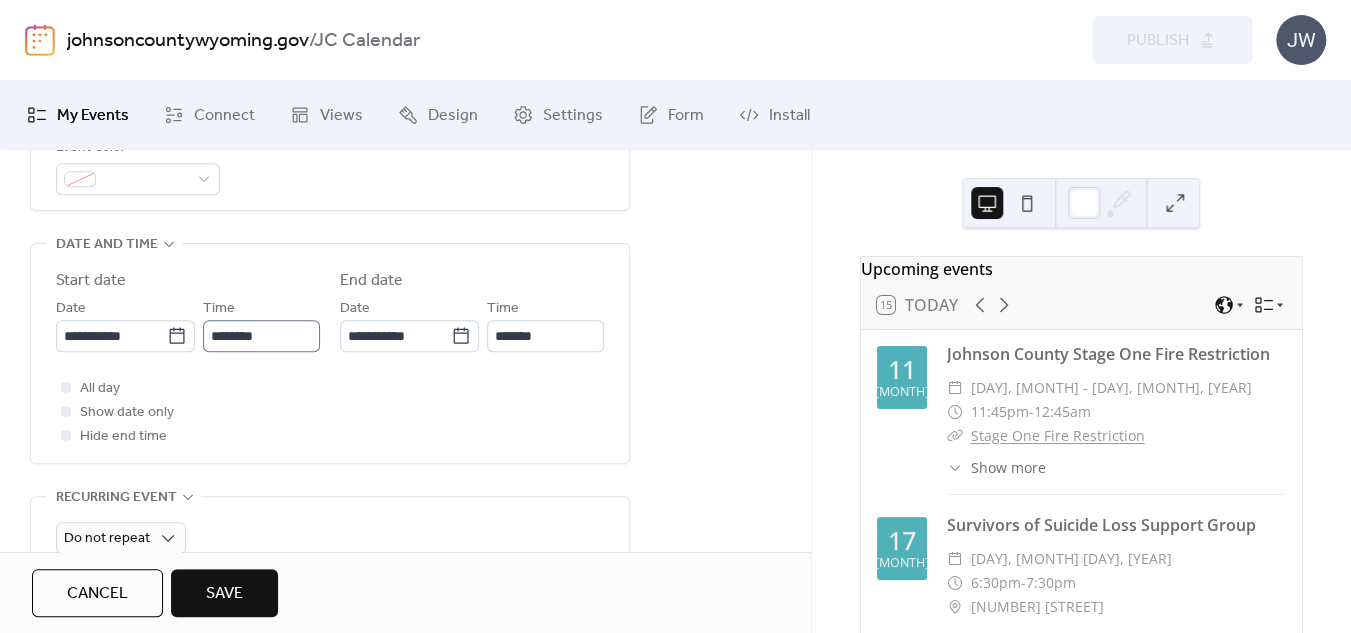type on "**********" 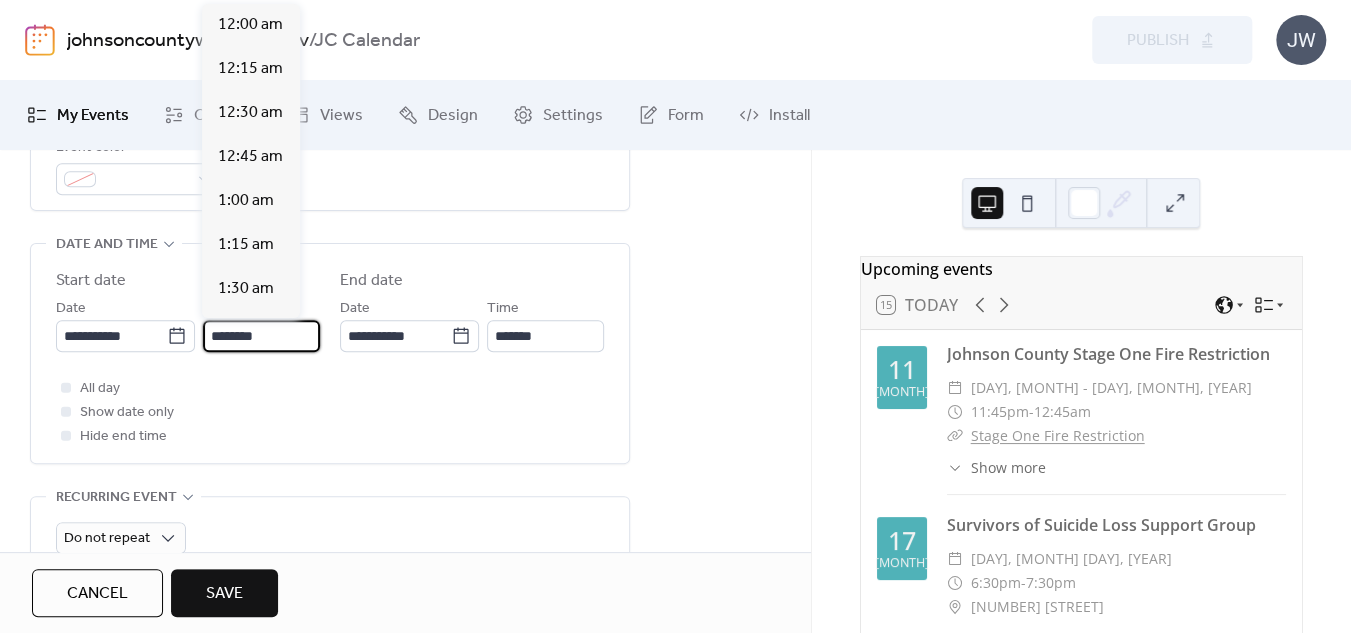 click on "********" at bounding box center (261, 336) 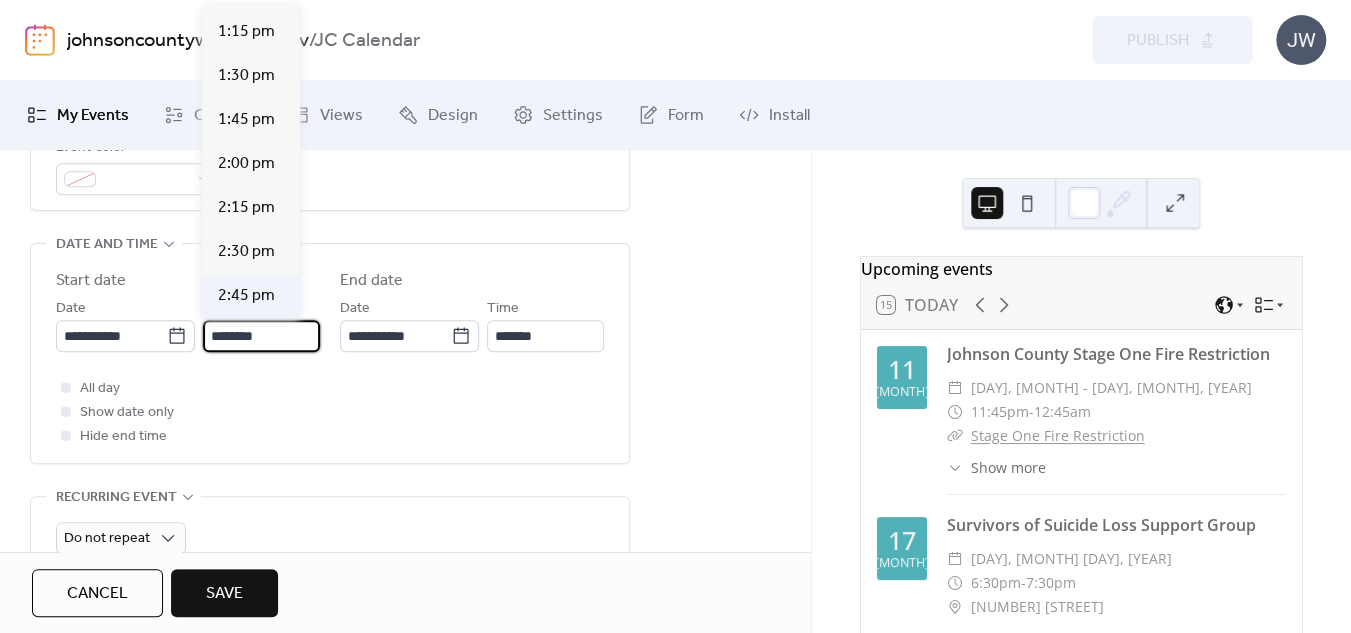scroll, scrollTop: 2327, scrollLeft: 0, axis: vertical 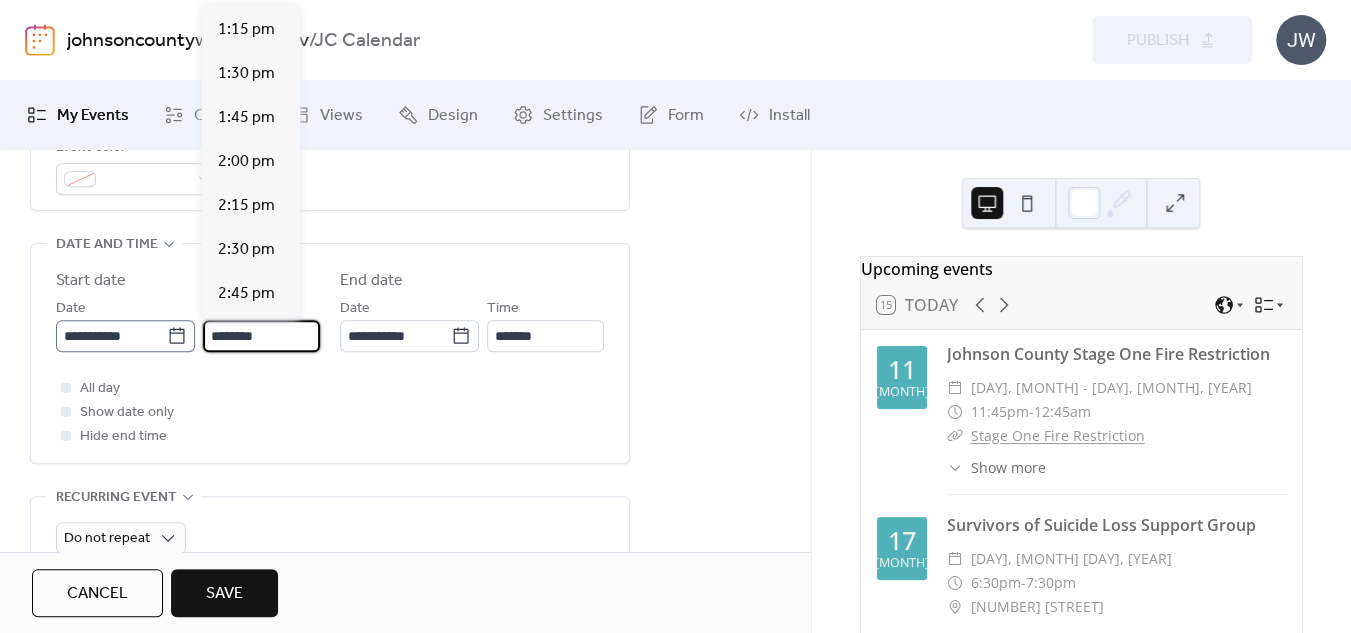 click 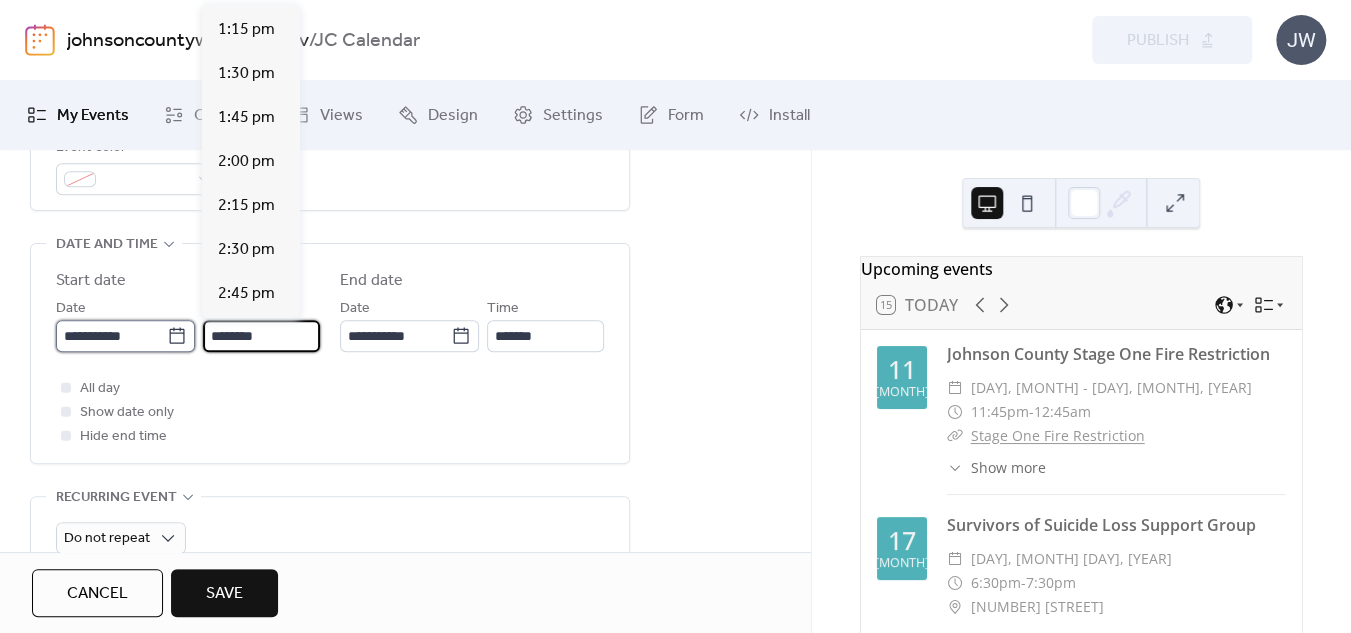 click on "**********" at bounding box center (111, 336) 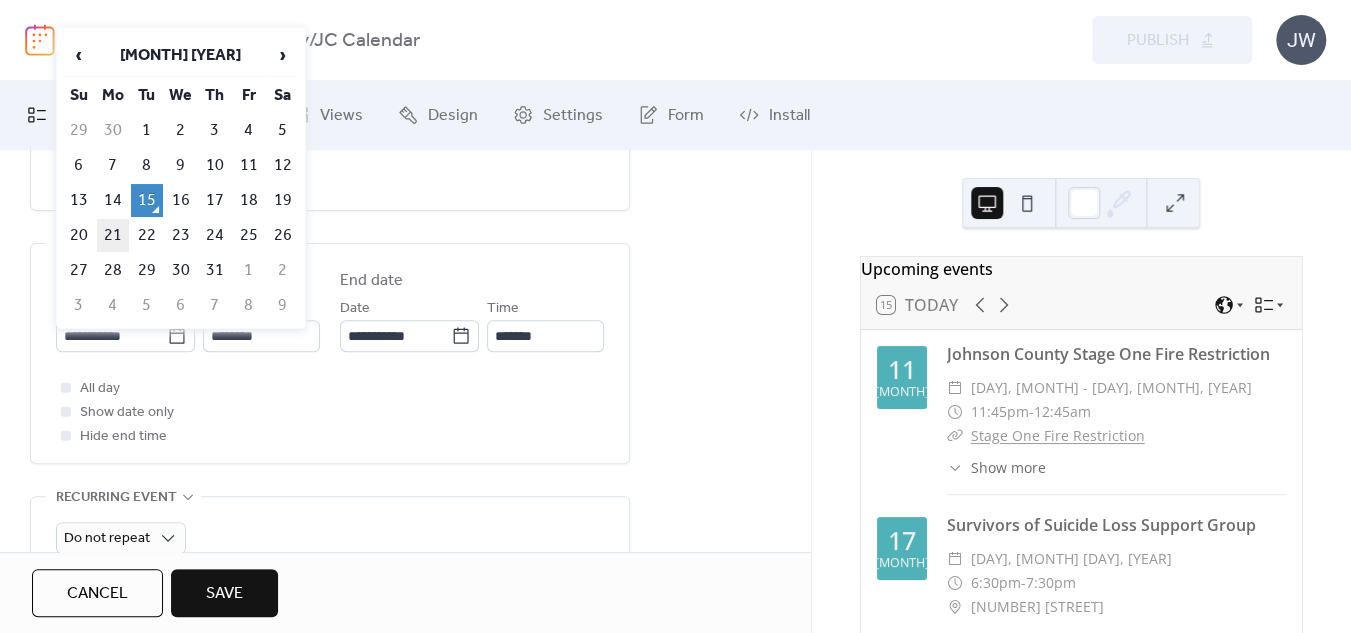 click on "21" at bounding box center (113, 235) 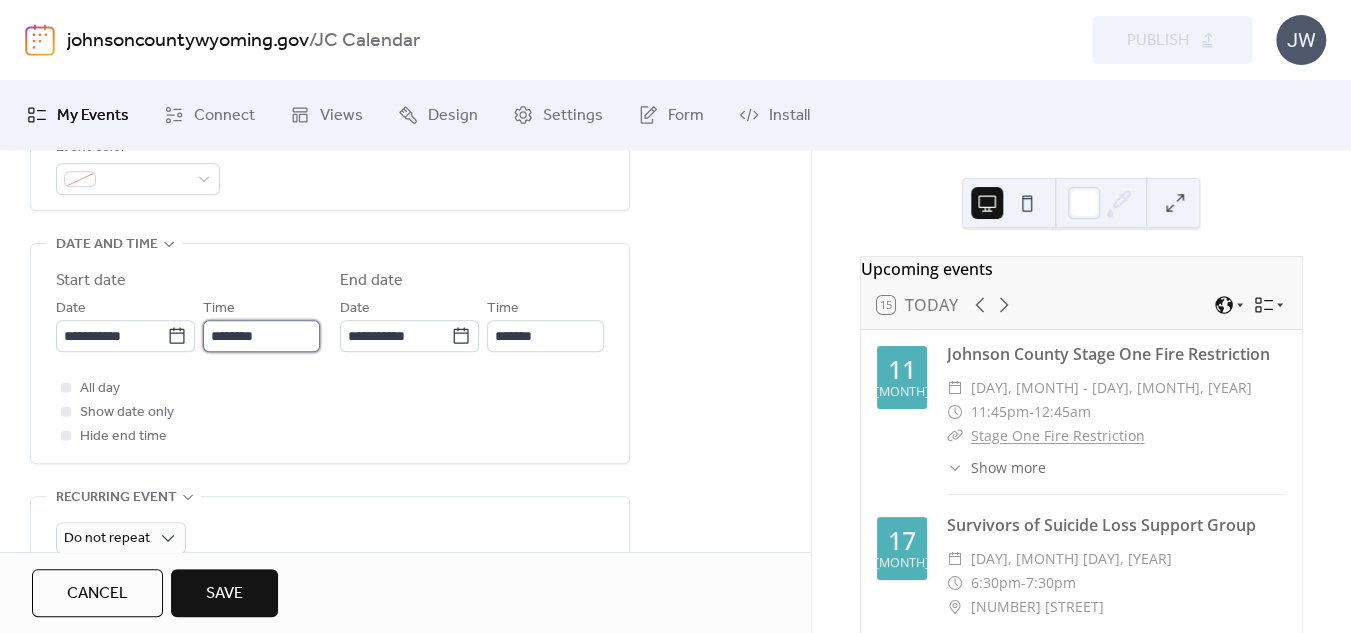 click on "********" at bounding box center [261, 336] 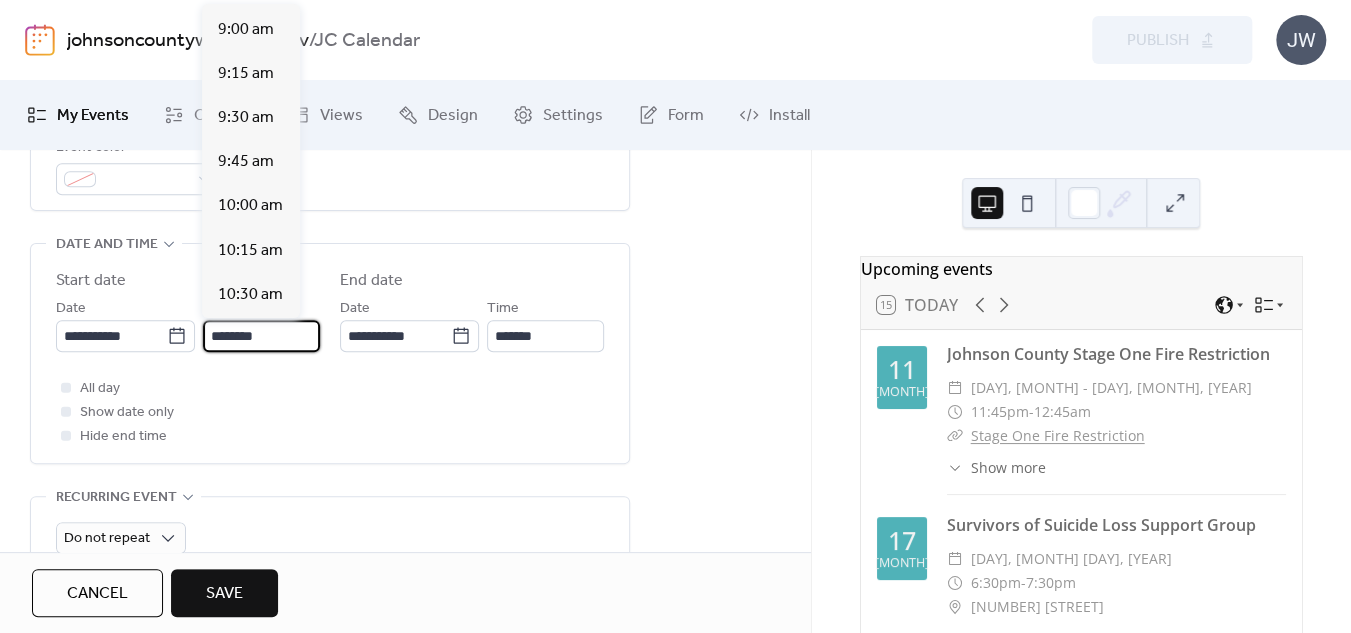 scroll, scrollTop: 1527, scrollLeft: 0, axis: vertical 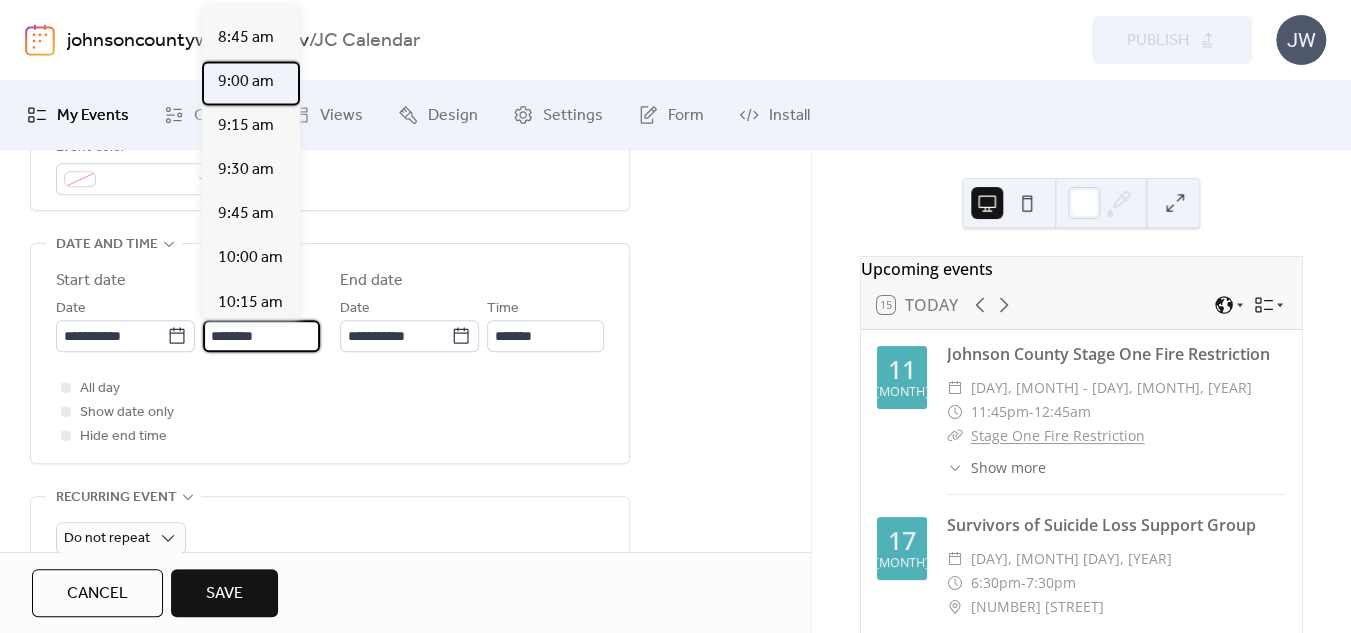 click on "9:00 am" at bounding box center [246, 82] 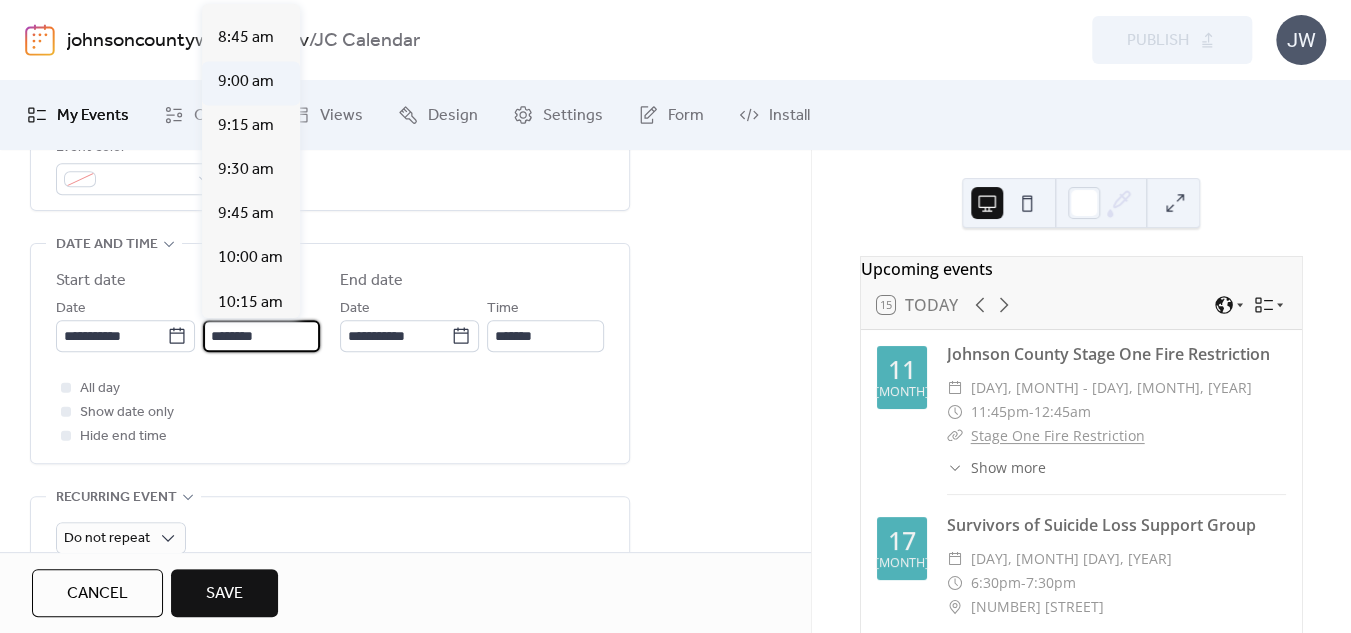 type on "*******" 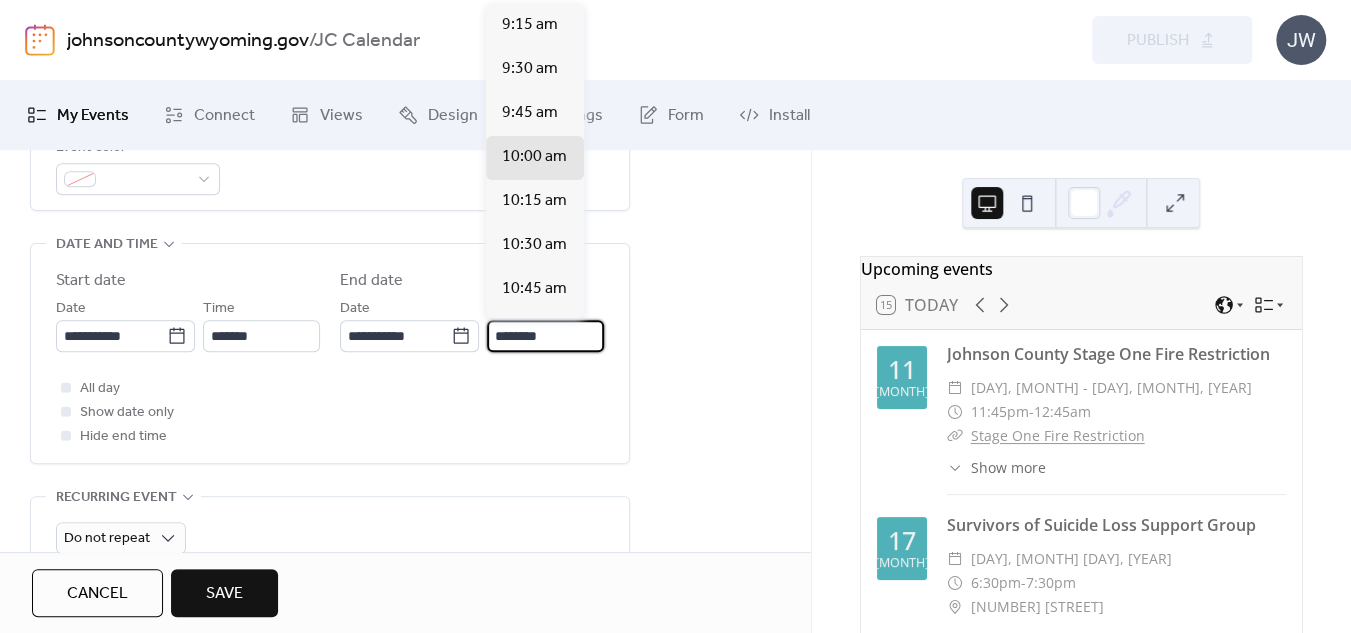 click on "********" at bounding box center (545, 336) 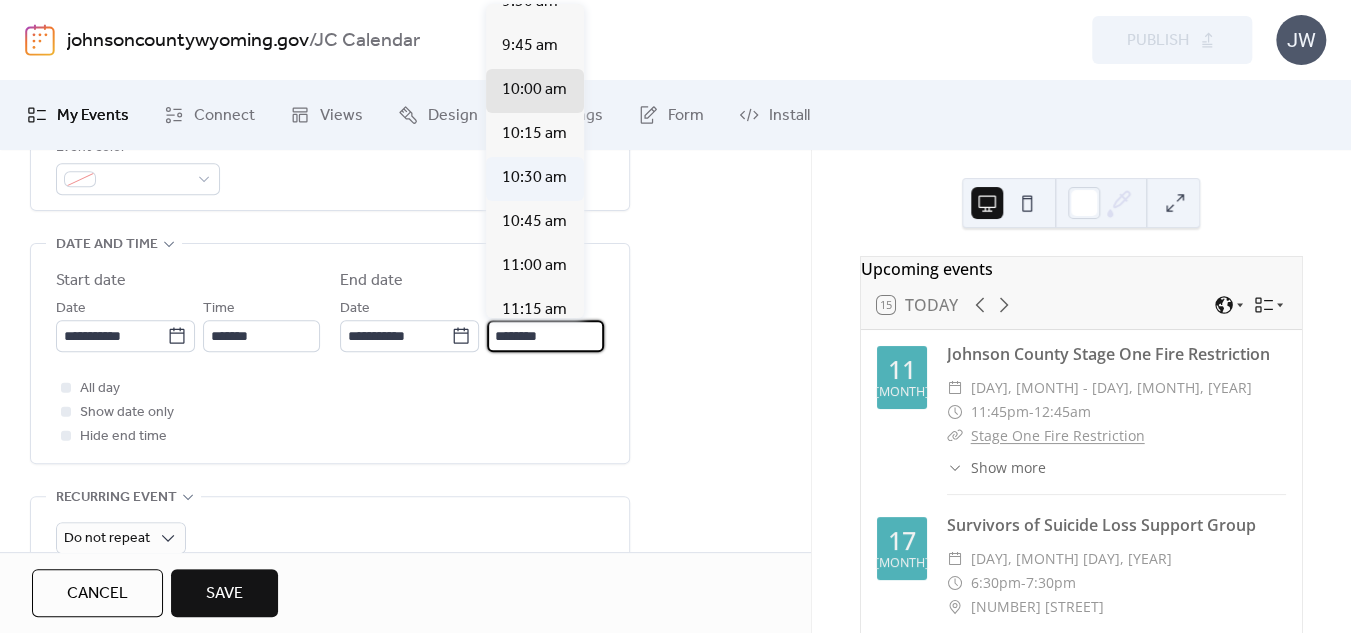 scroll, scrollTop: 100, scrollLeft: 0, axis: vertical 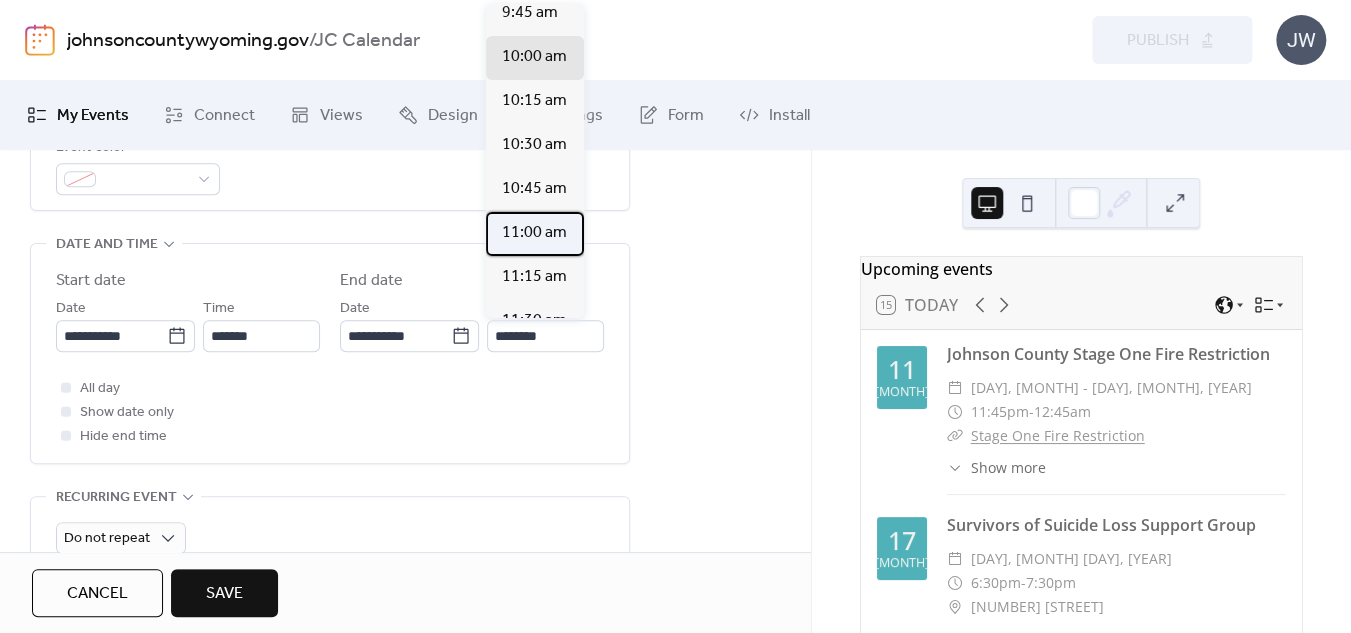click on "11:00 am" at bounding box center [534, 233] 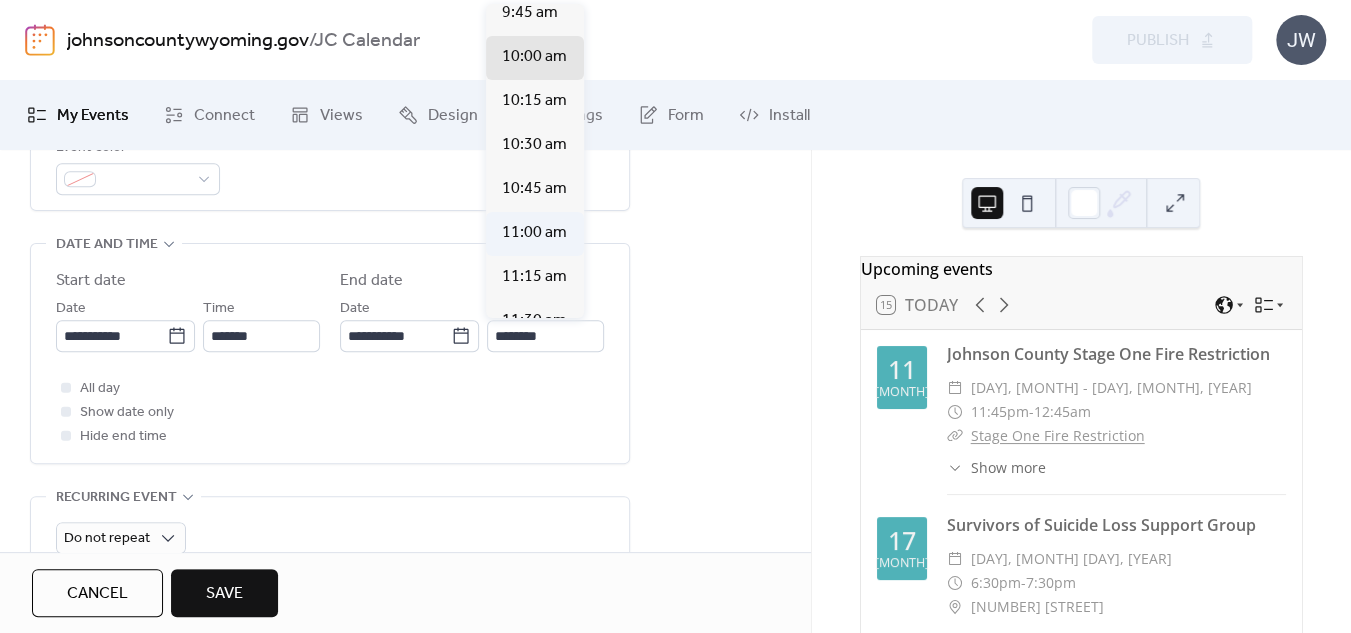 type on "********" 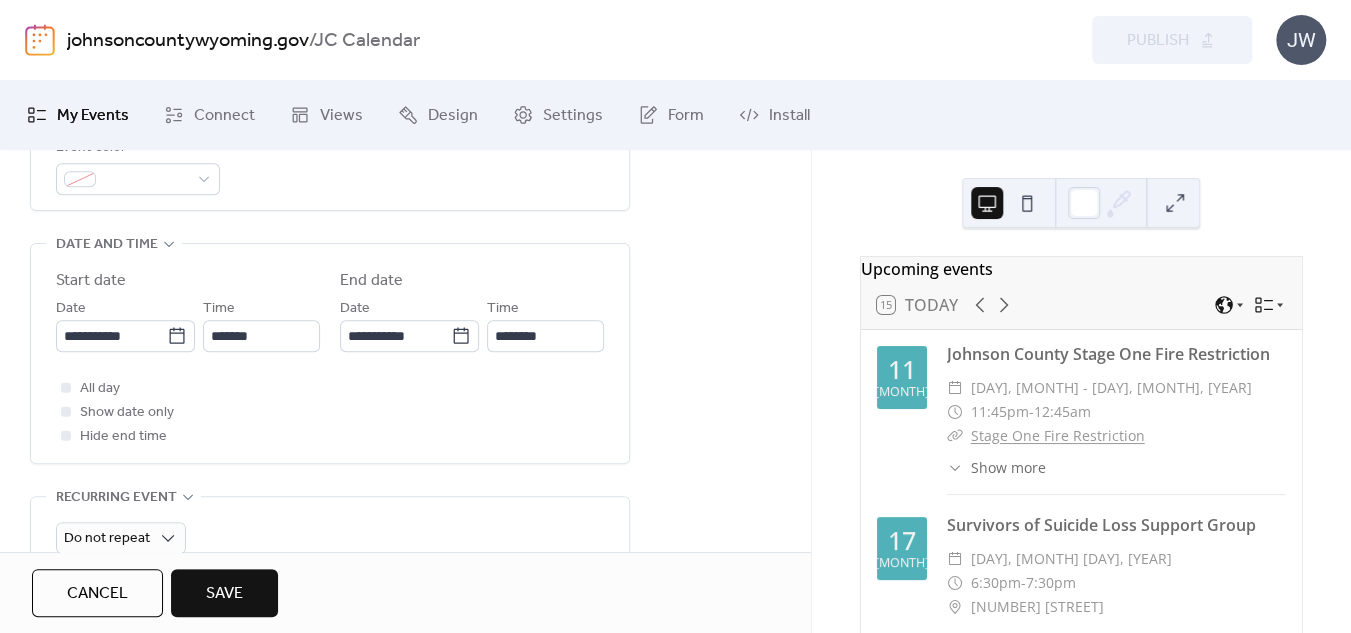 click on "All day Show date only Hide end time" at bounding box center (330, 412) 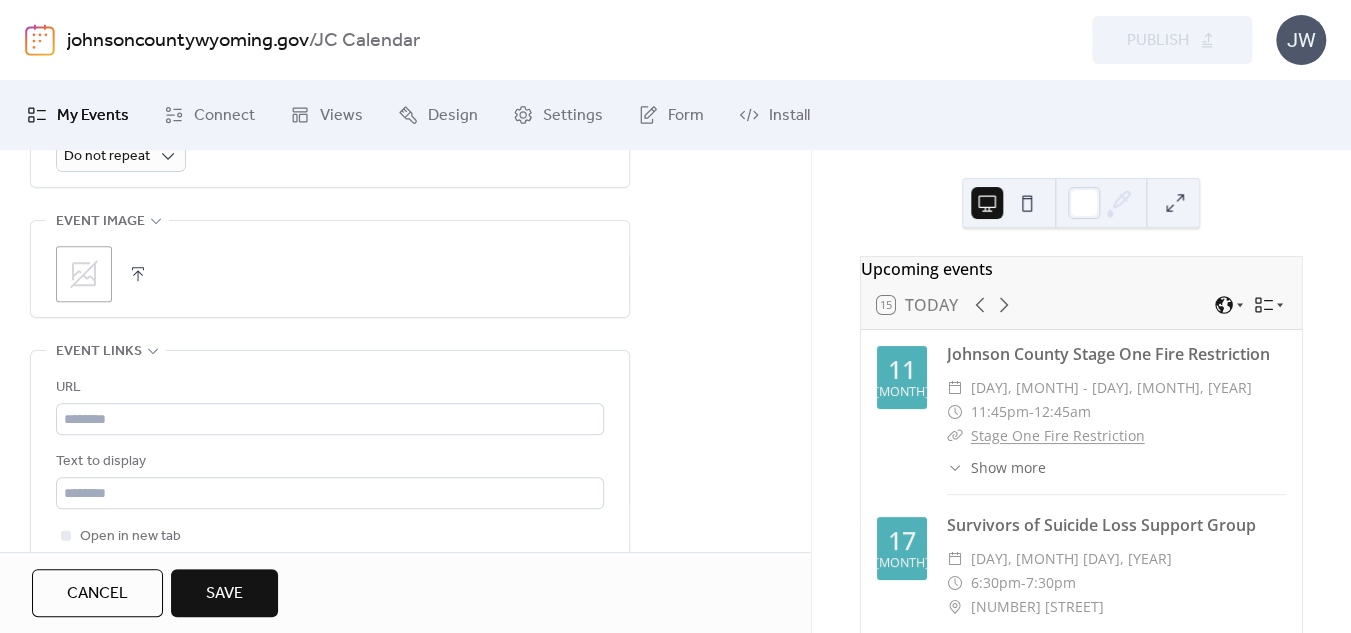 scroll, scrollTop: 1000, scrollLeft: 0, axis: vertical 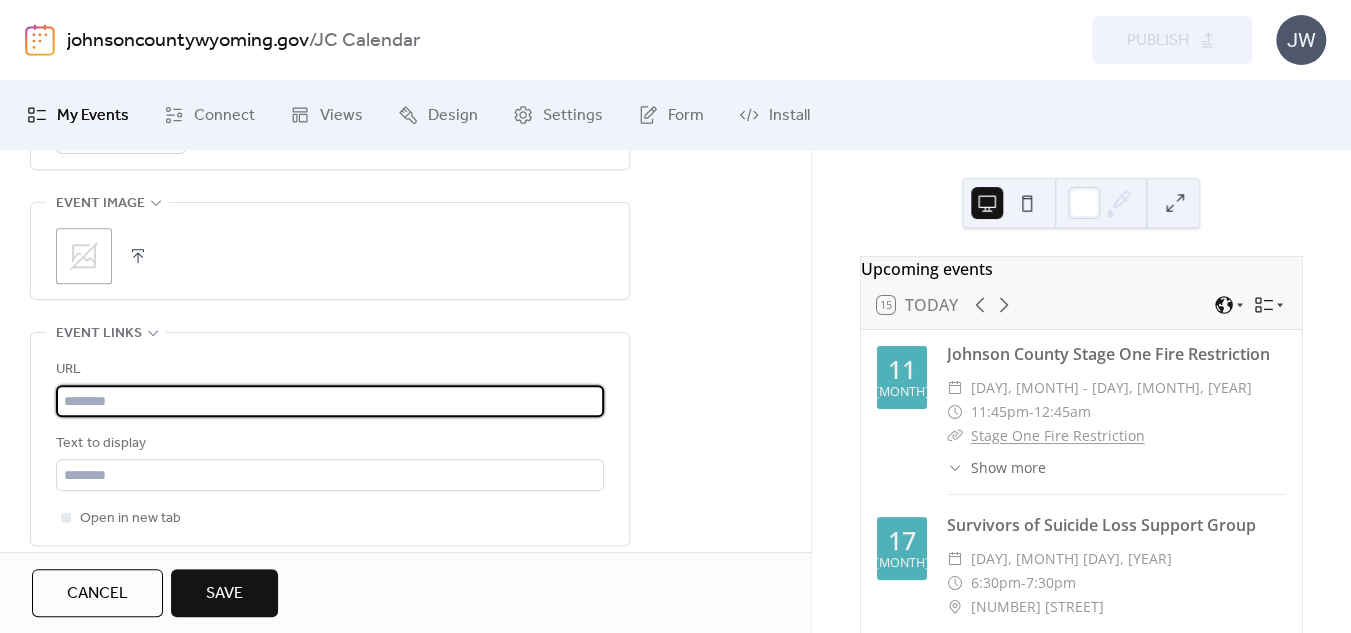 paste on "**********" 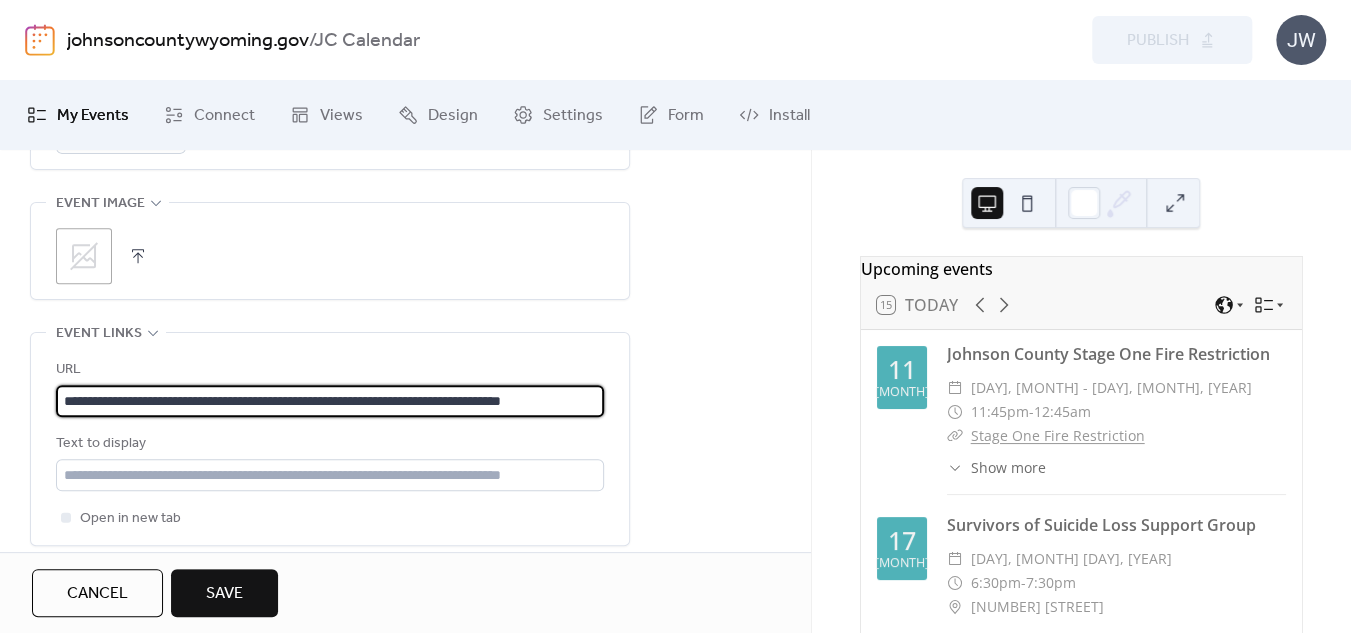 scroll, scrollTop: 0, scrollLeft: 52, axis: horizontal 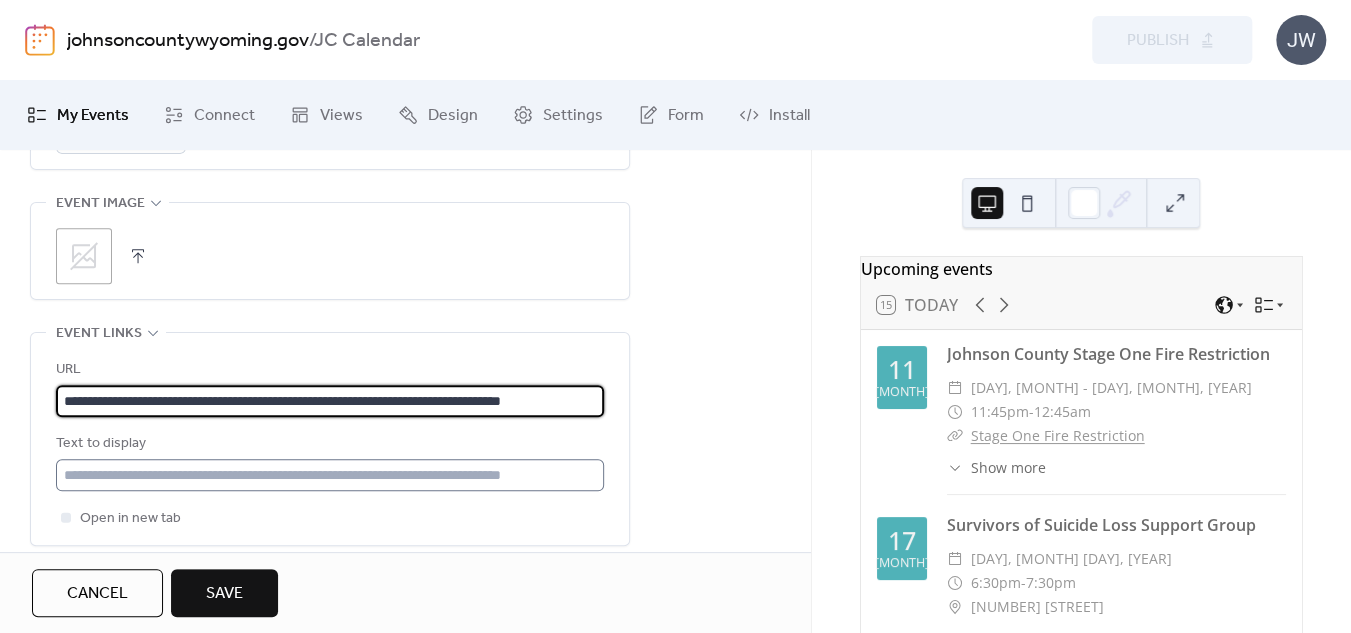 type on "**********" 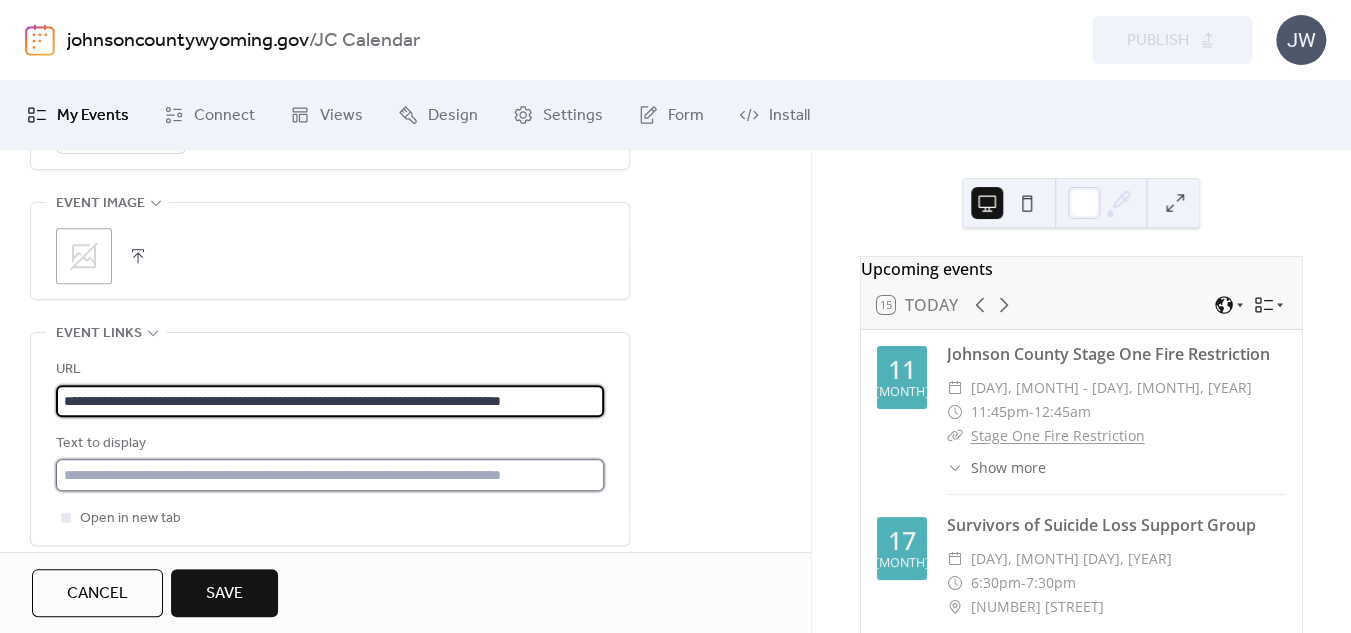 click at bounding box center [330, 475] 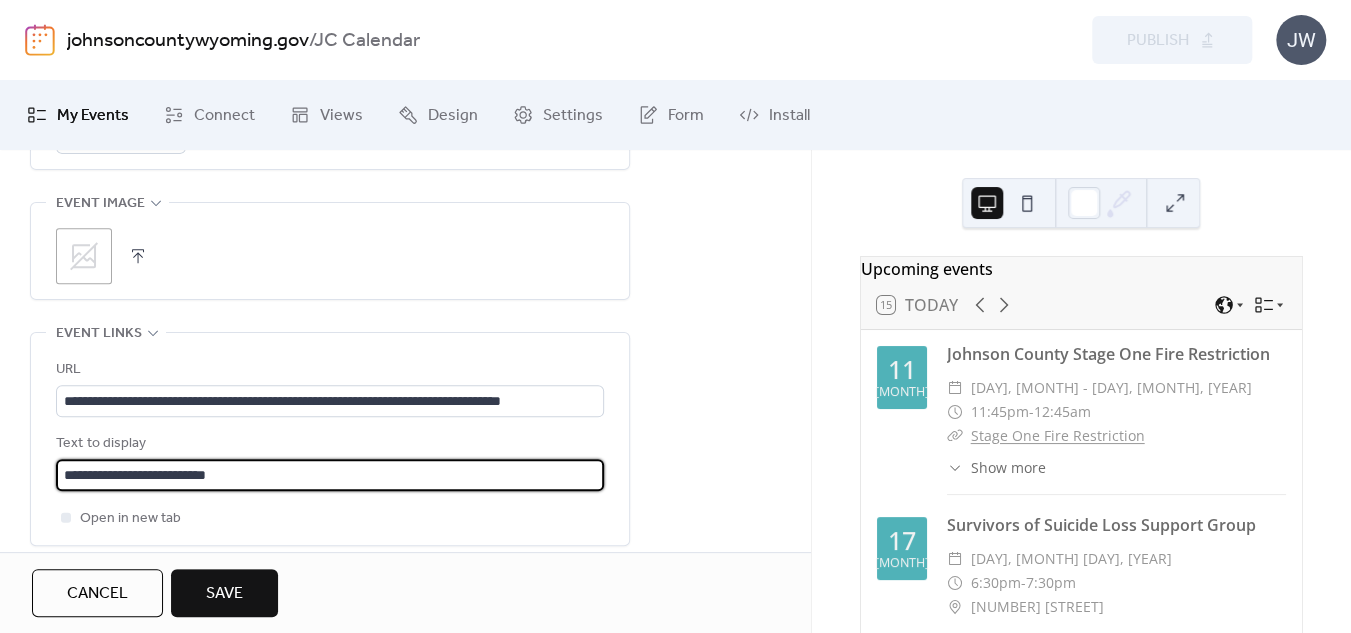 type on "**********" 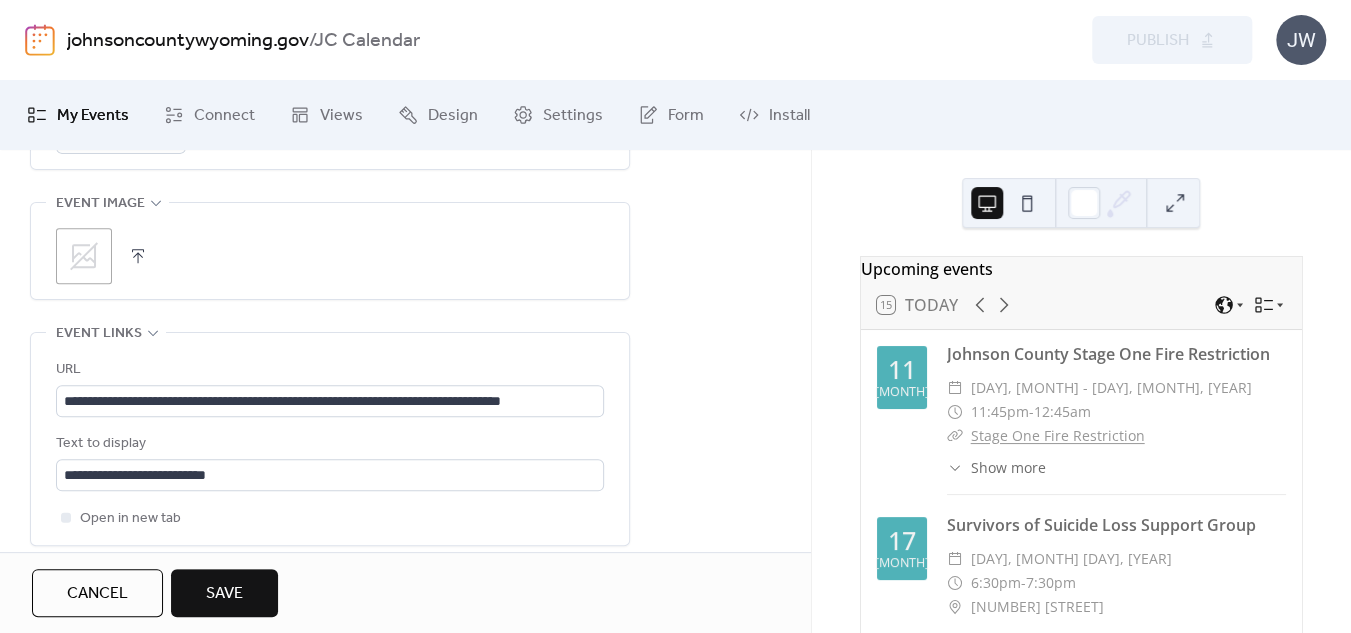 click on "Save" at bounding box center (224, 594) 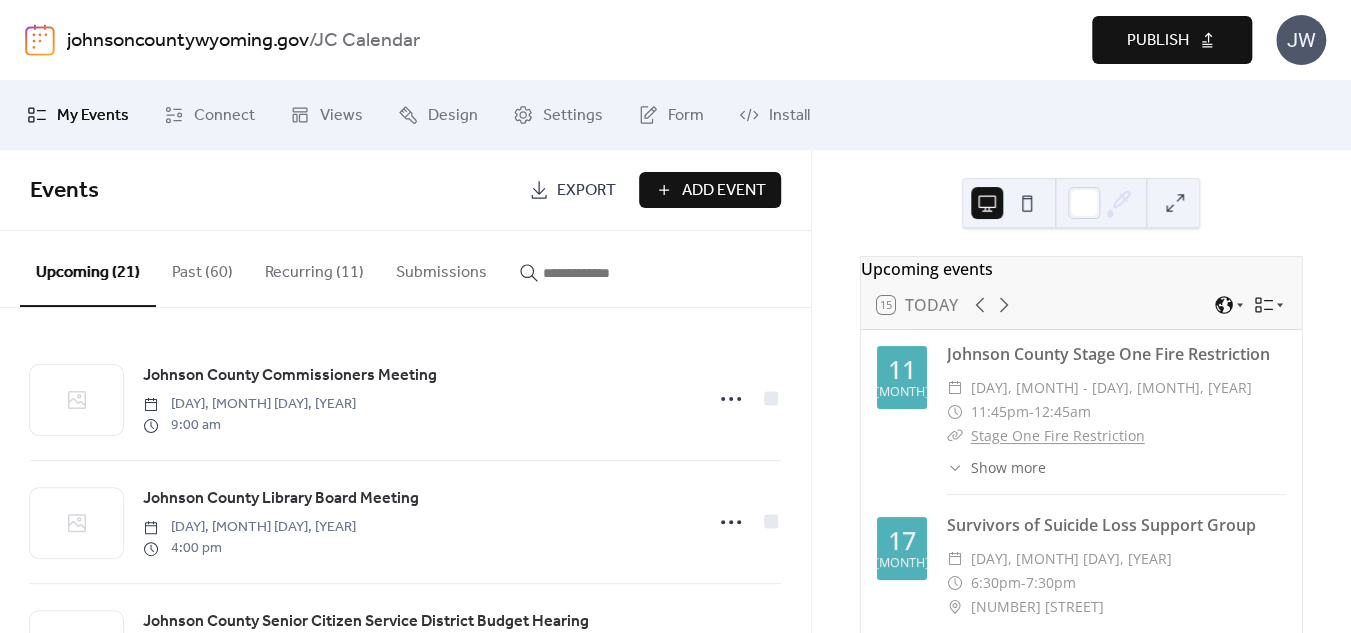 click on "Publish" at bounding box center [1158, 41] 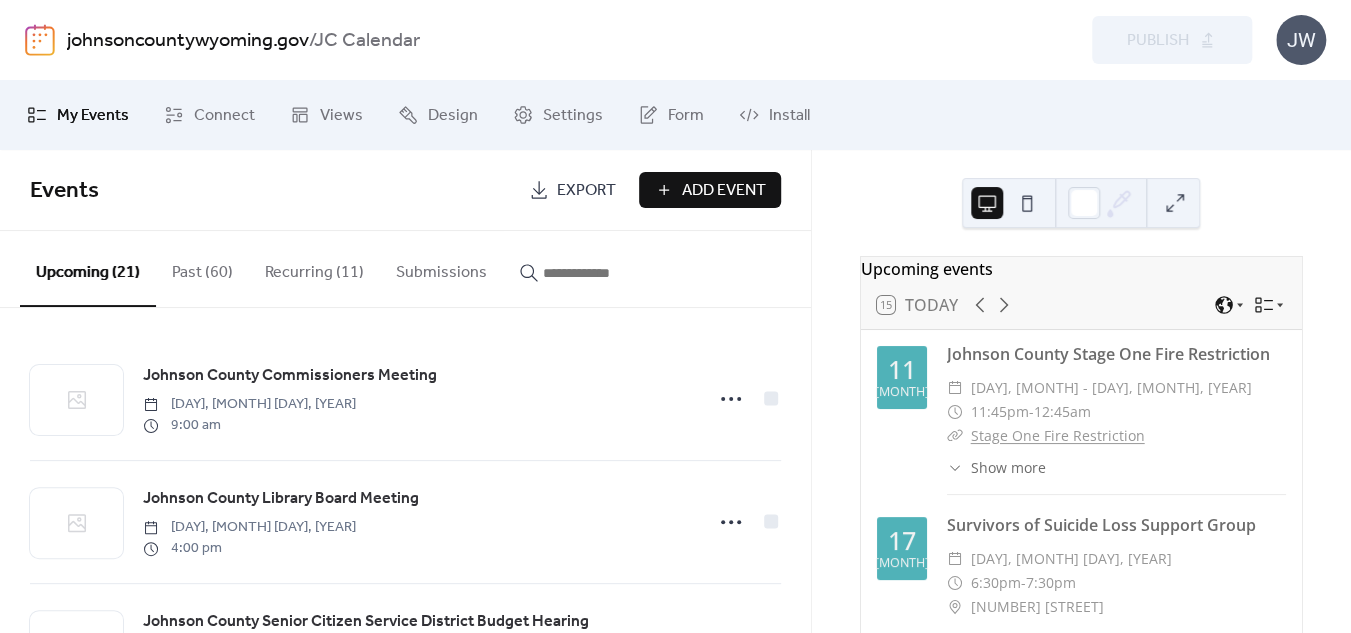 click on "JW" at bounding box center [1301, 40] 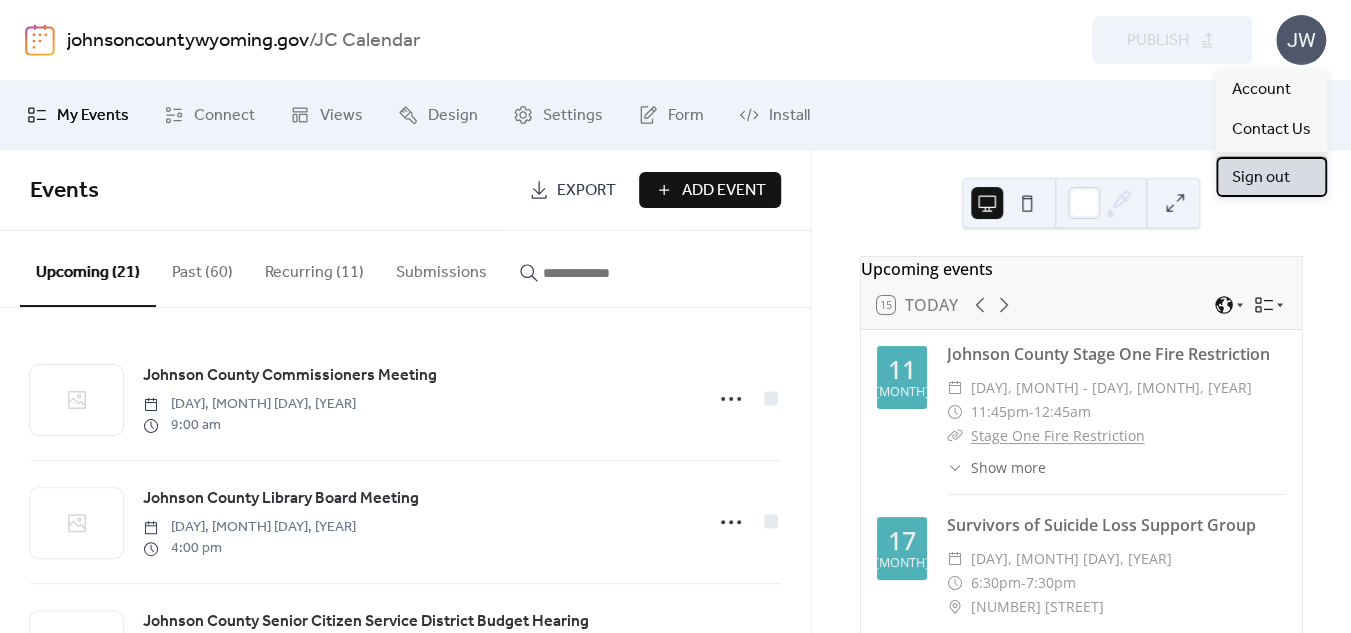 click on "Sign out" at bounding box center [1271, 177] 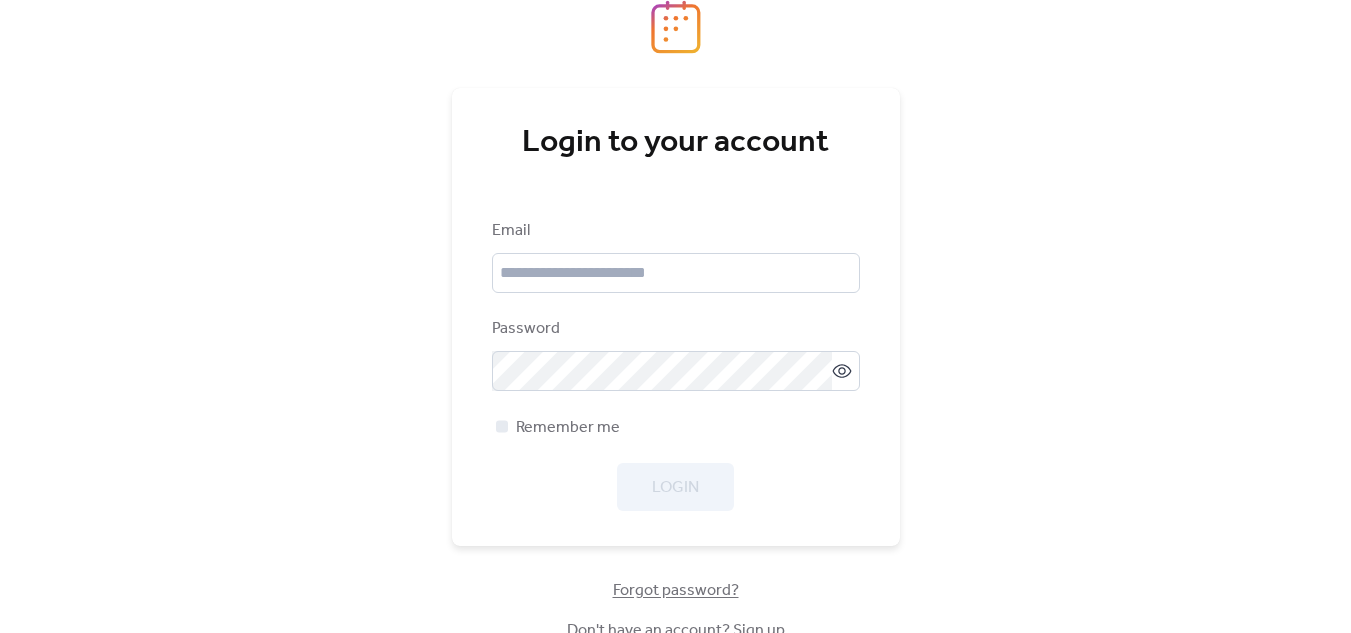 scroll, scrollTop: 0, scrollLeft: 0, axis: both 